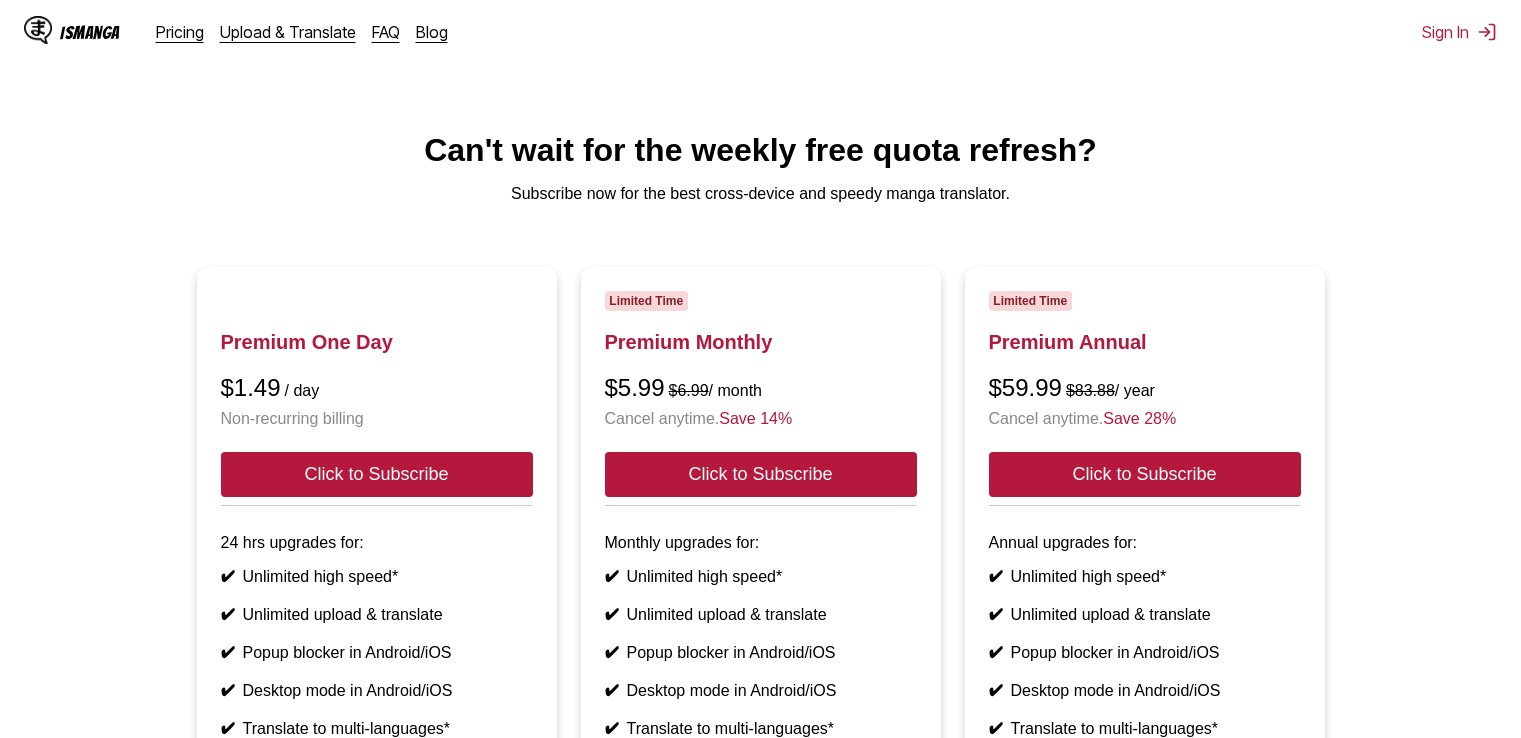 scroll, scrollTop: 0, scrollLeft: 0, axis: both 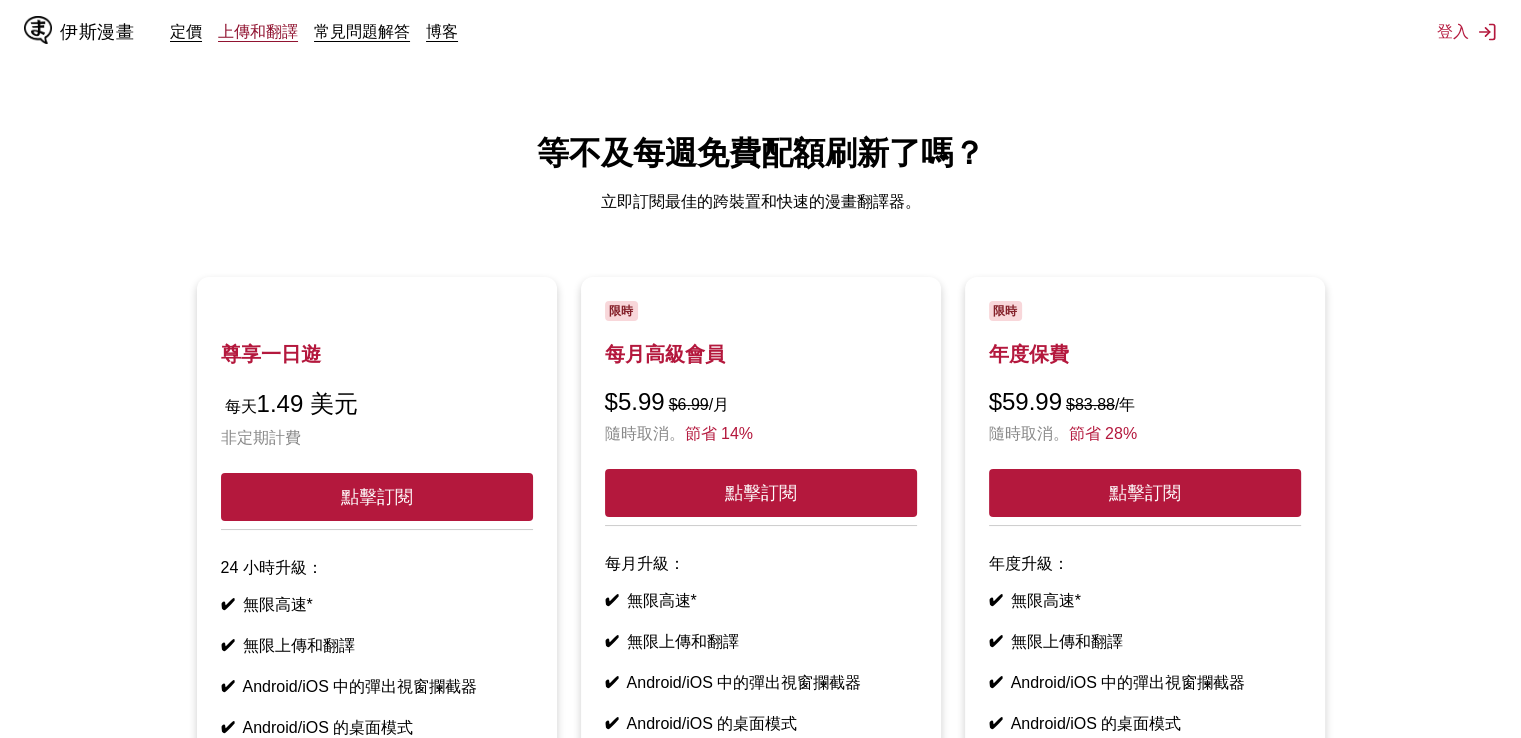 click on "上傳和翻譯" at bounding box center [258, 31] 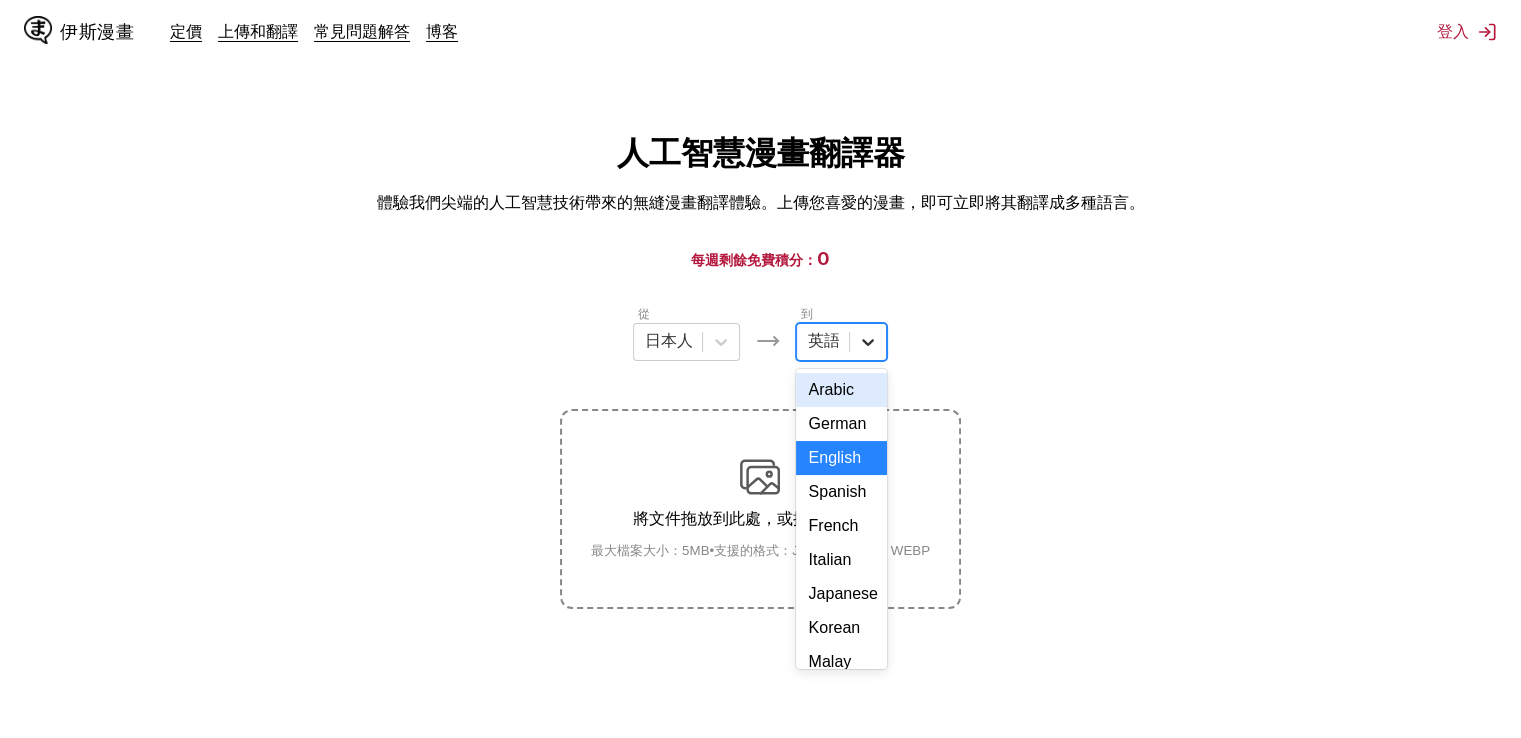 click 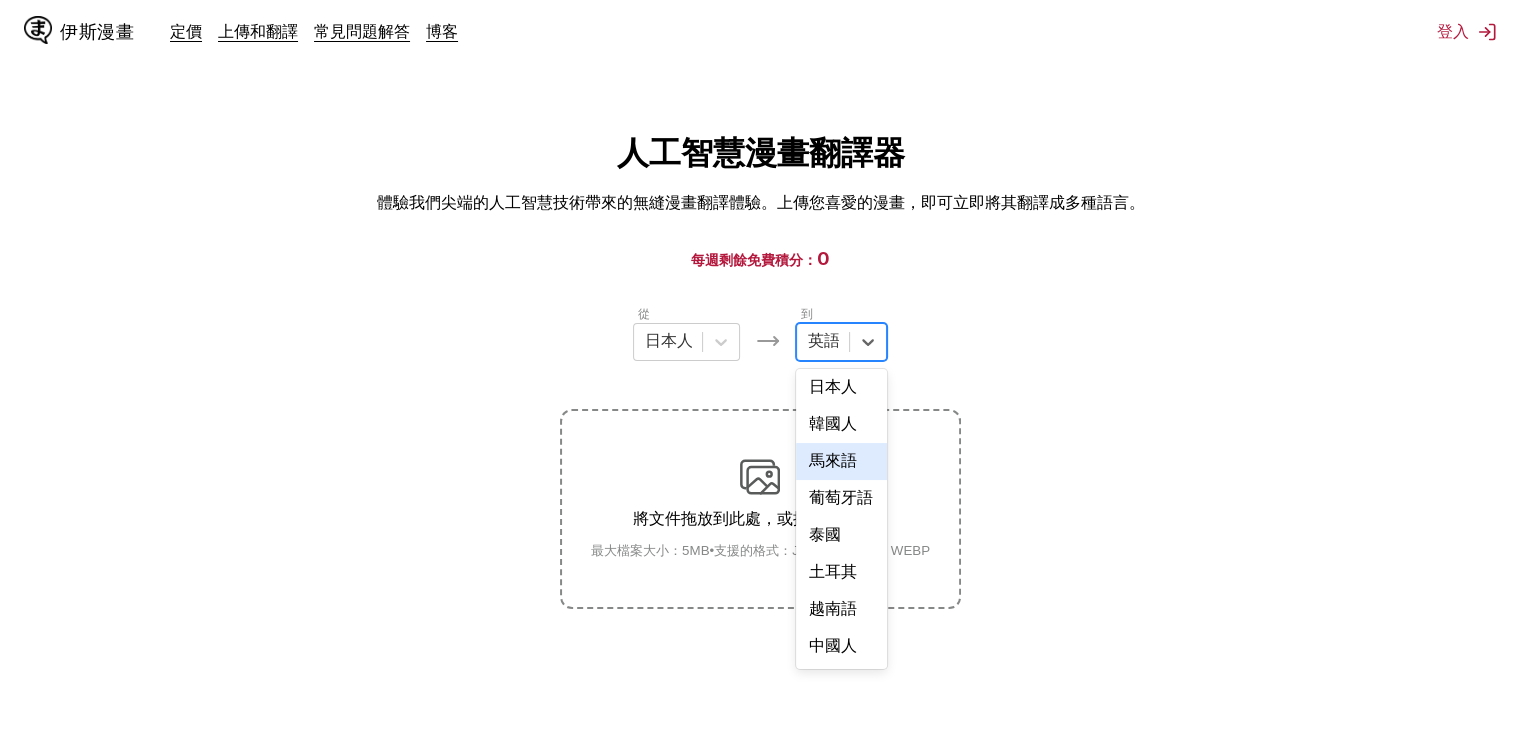 scroll, scrollTop: 326, scrollLeft: 0, axis: vertical 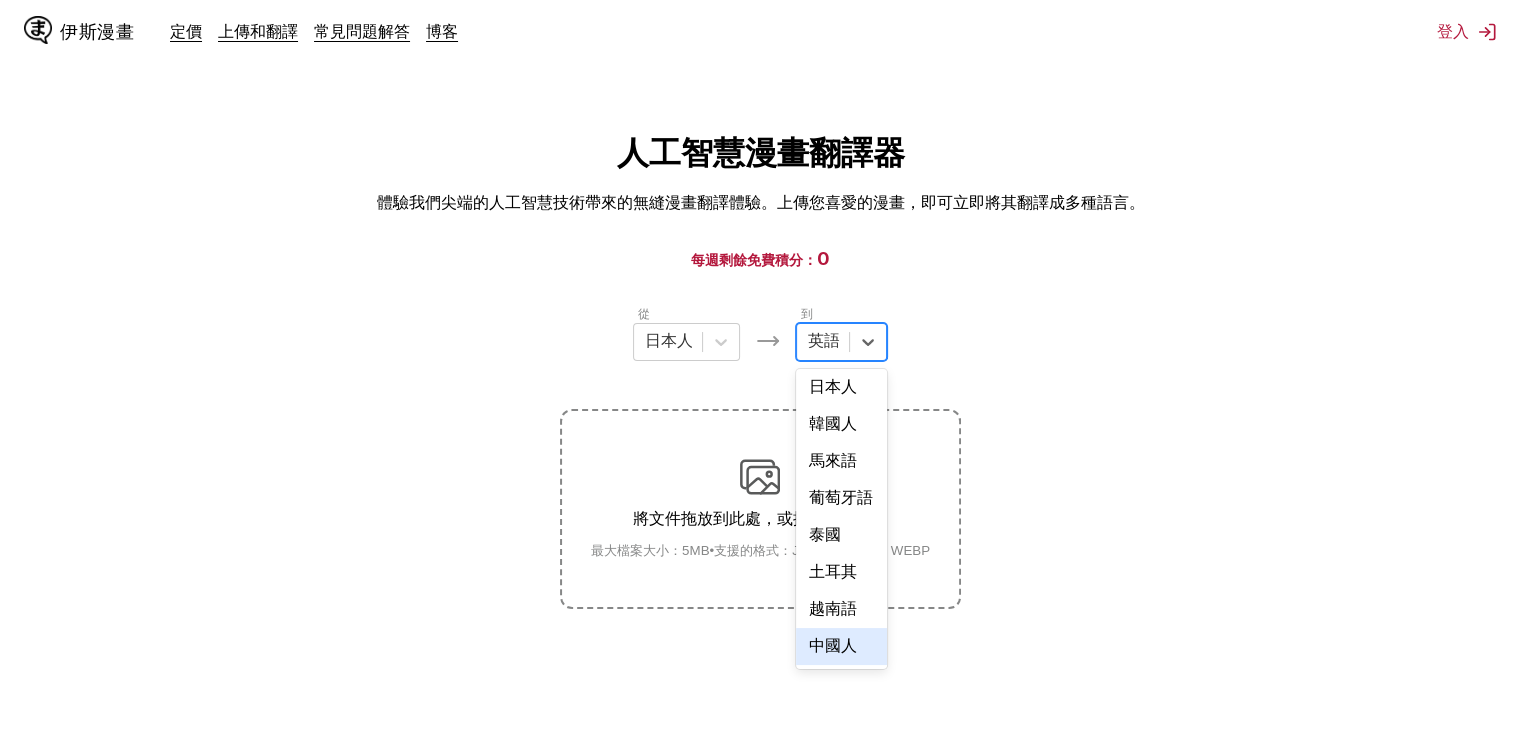 click on "中國人" at bounding box center [832, 645] 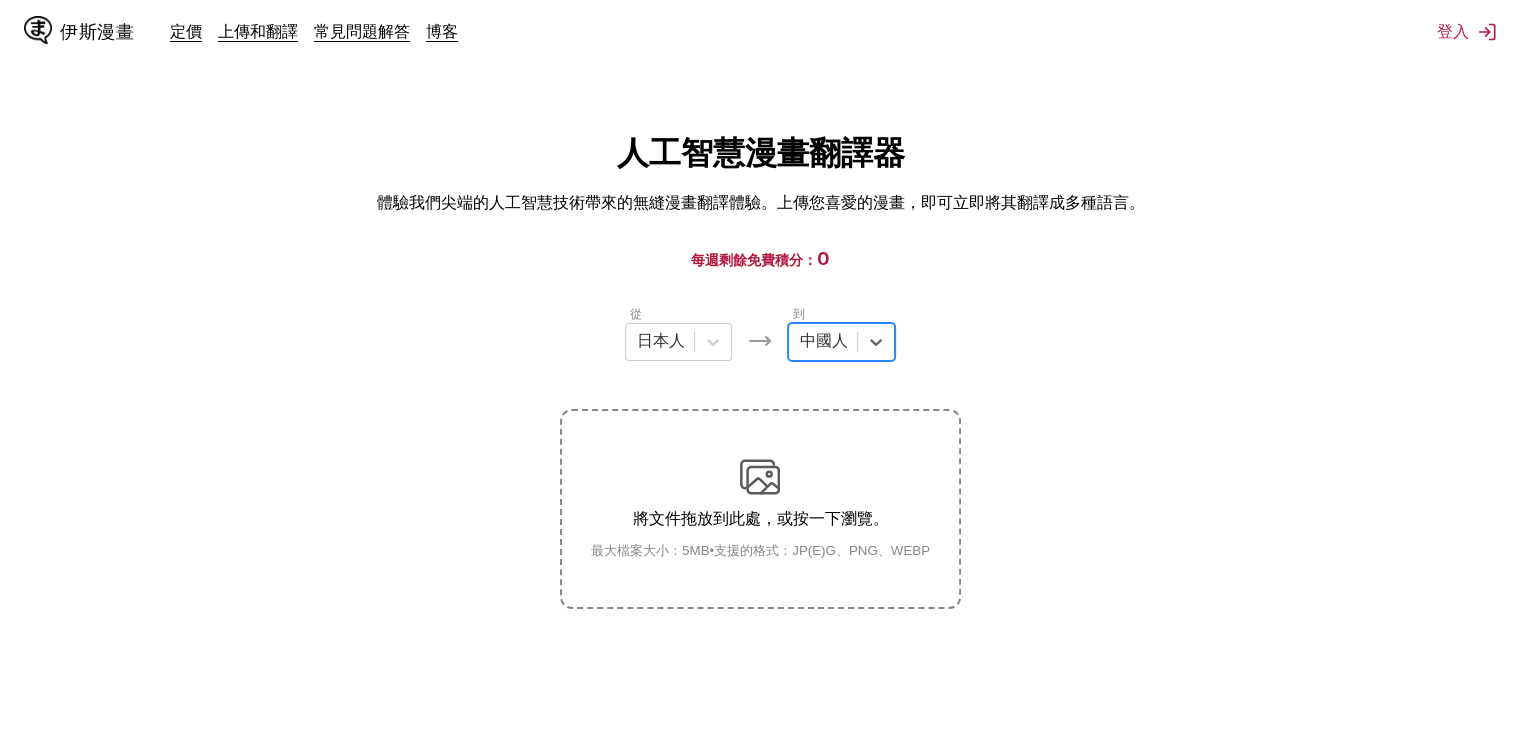 click on "從 日本人 到 選項中文，選中。 中國人 將文件拖放到此處，或按一下瀏覽。 最大檔案大小：5MB   •  支援的格式：JP(E)G、PNG、WEBP" at bounding box center [760, 456] 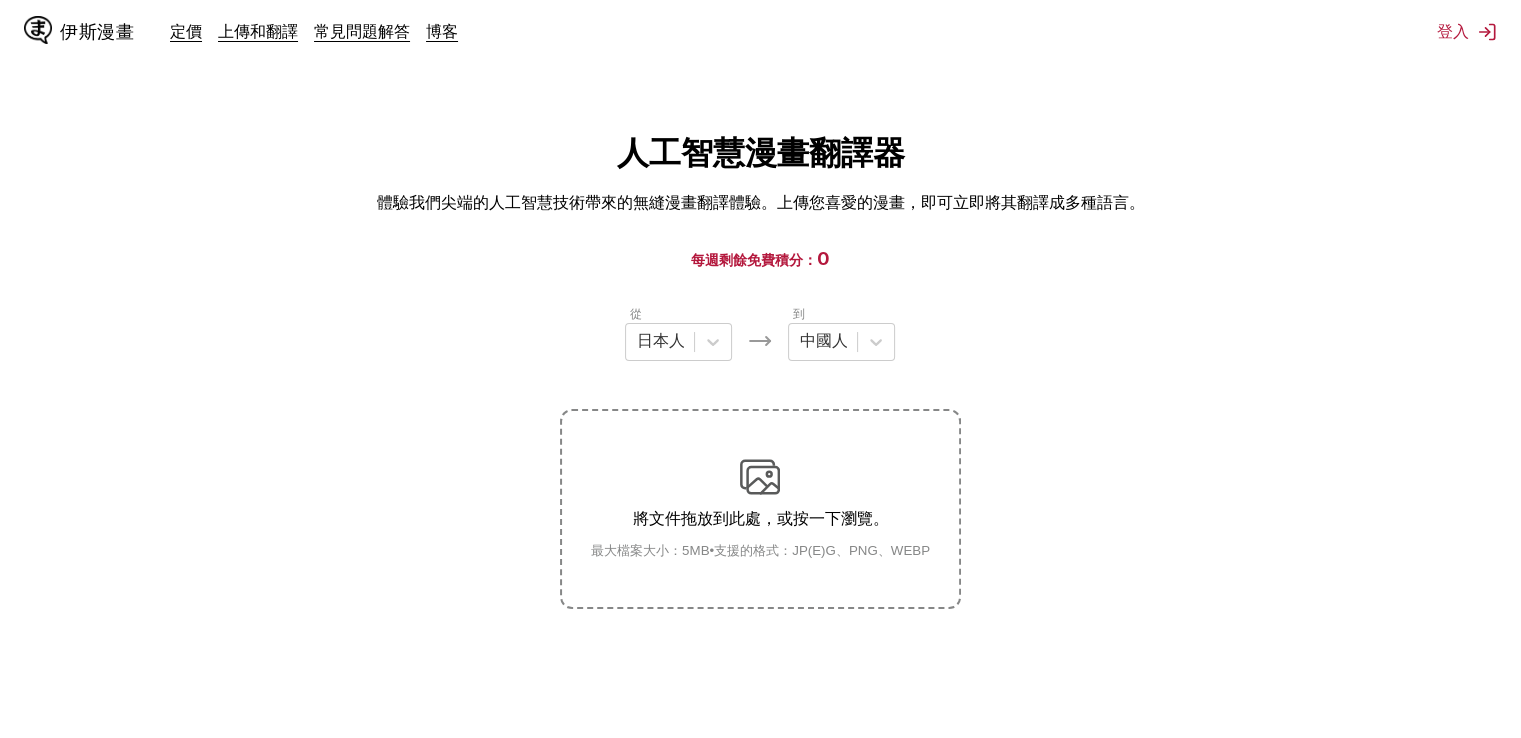 click at bounding box center (760, 477) 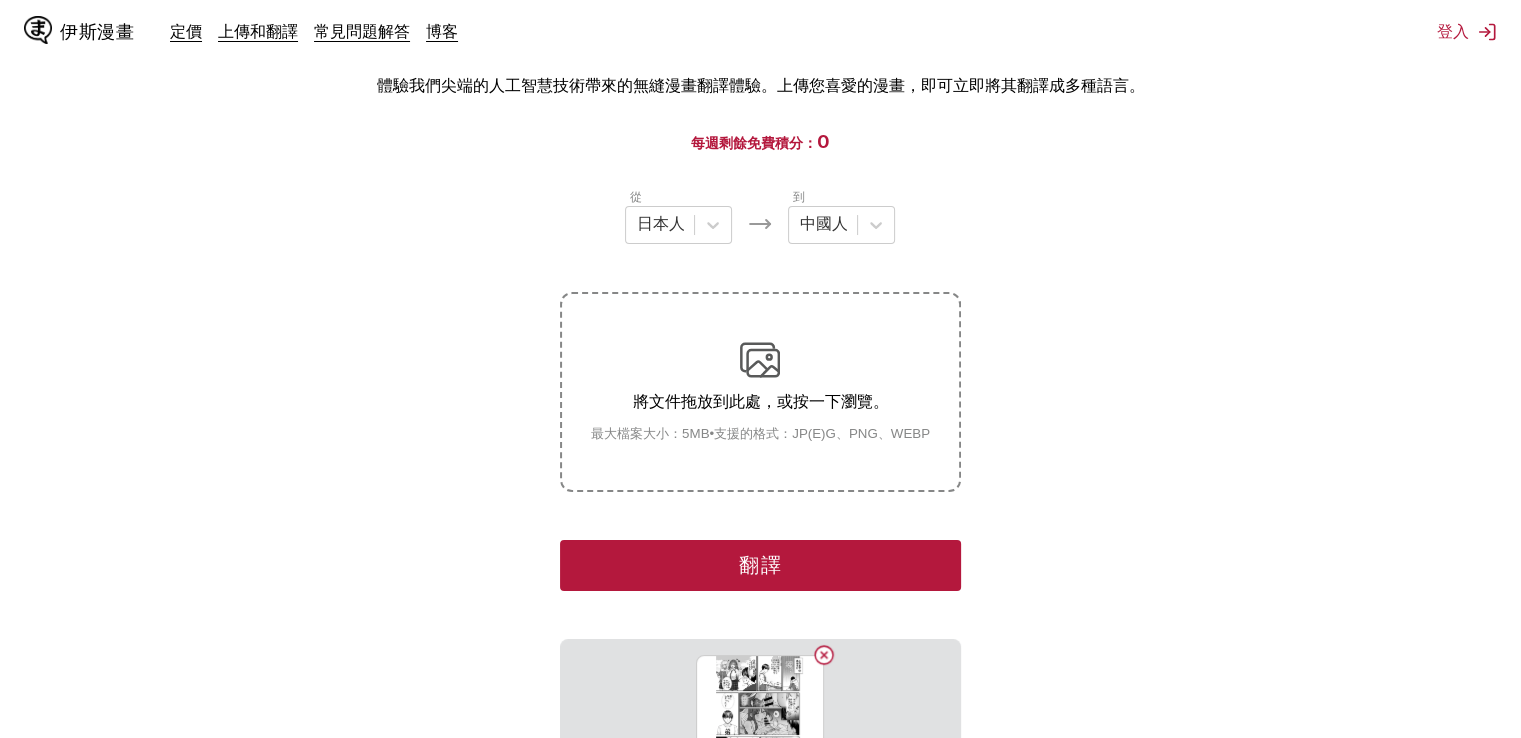 scroll, scrollTop: 300, scrollLeft: 0, axis: vertical 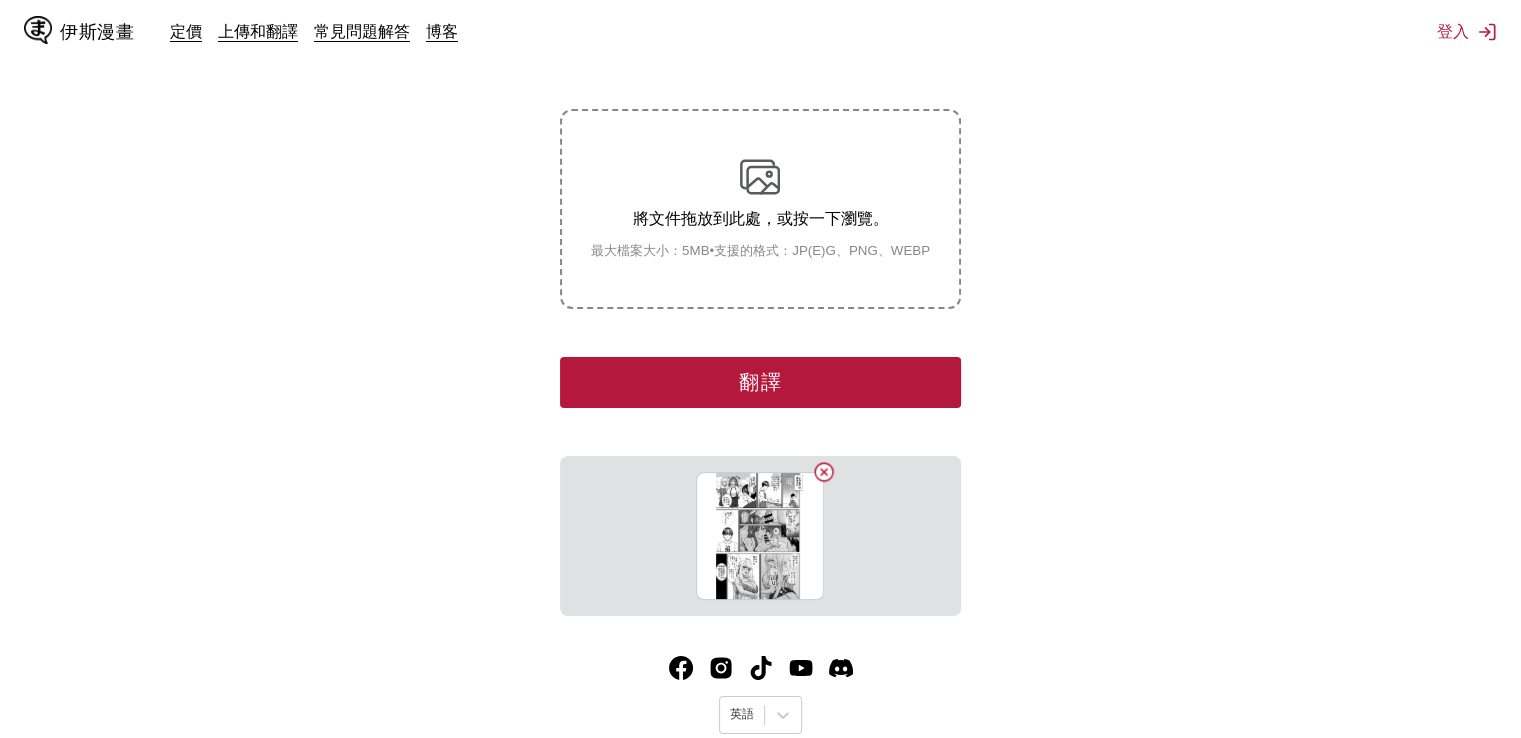 click on "翻譯" at bounding box center (760, 382) 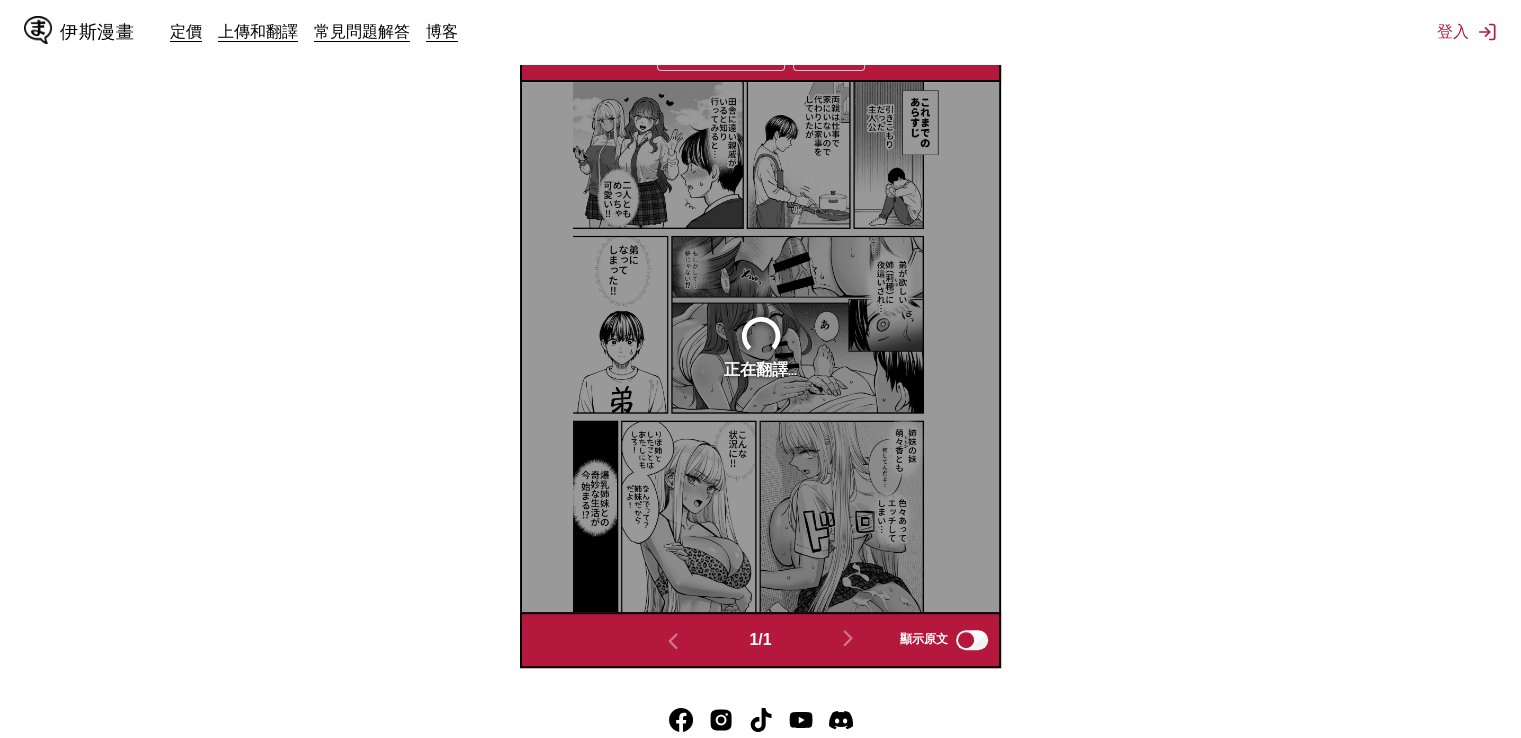 scroll, scrollTop: 675, scrollLeft: 0, axis: vertical 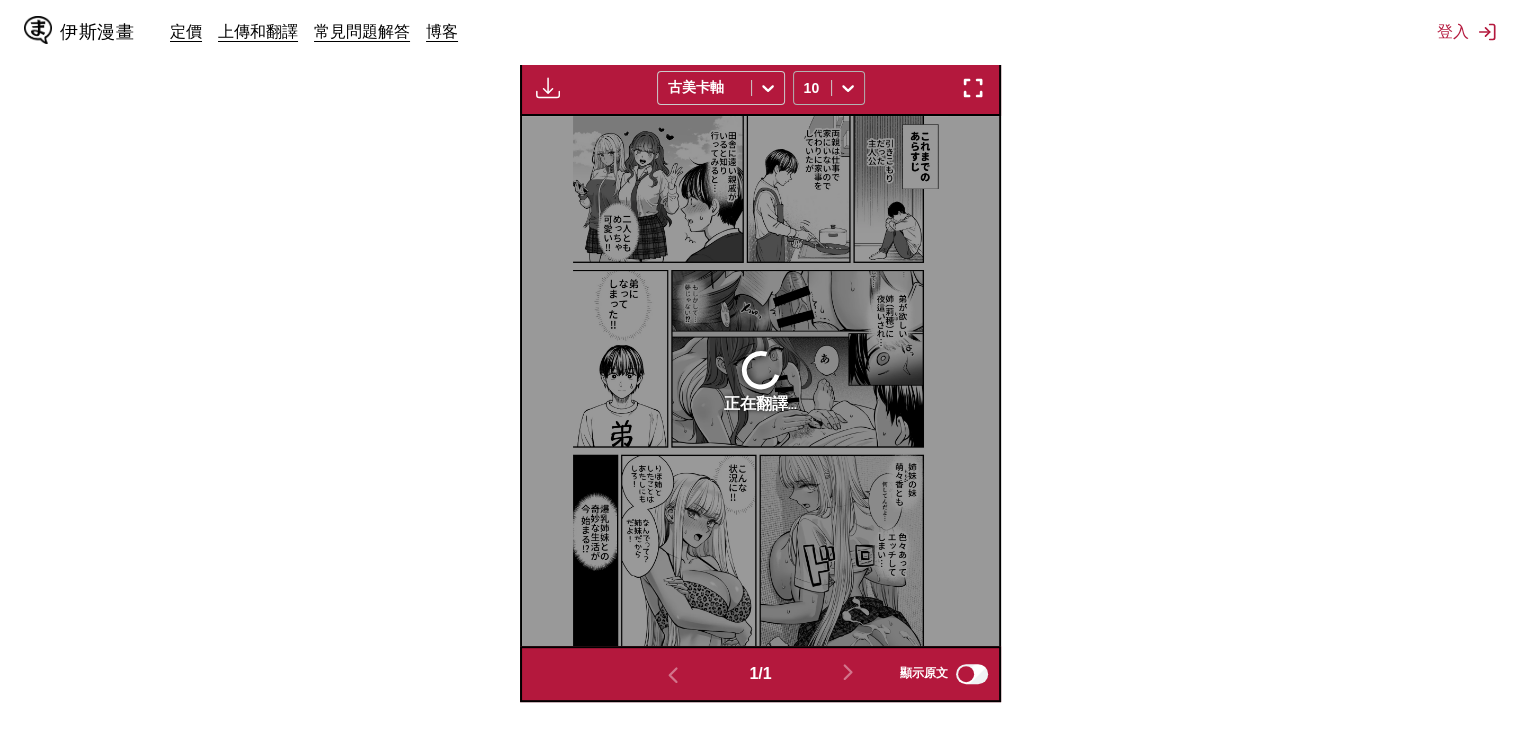 click 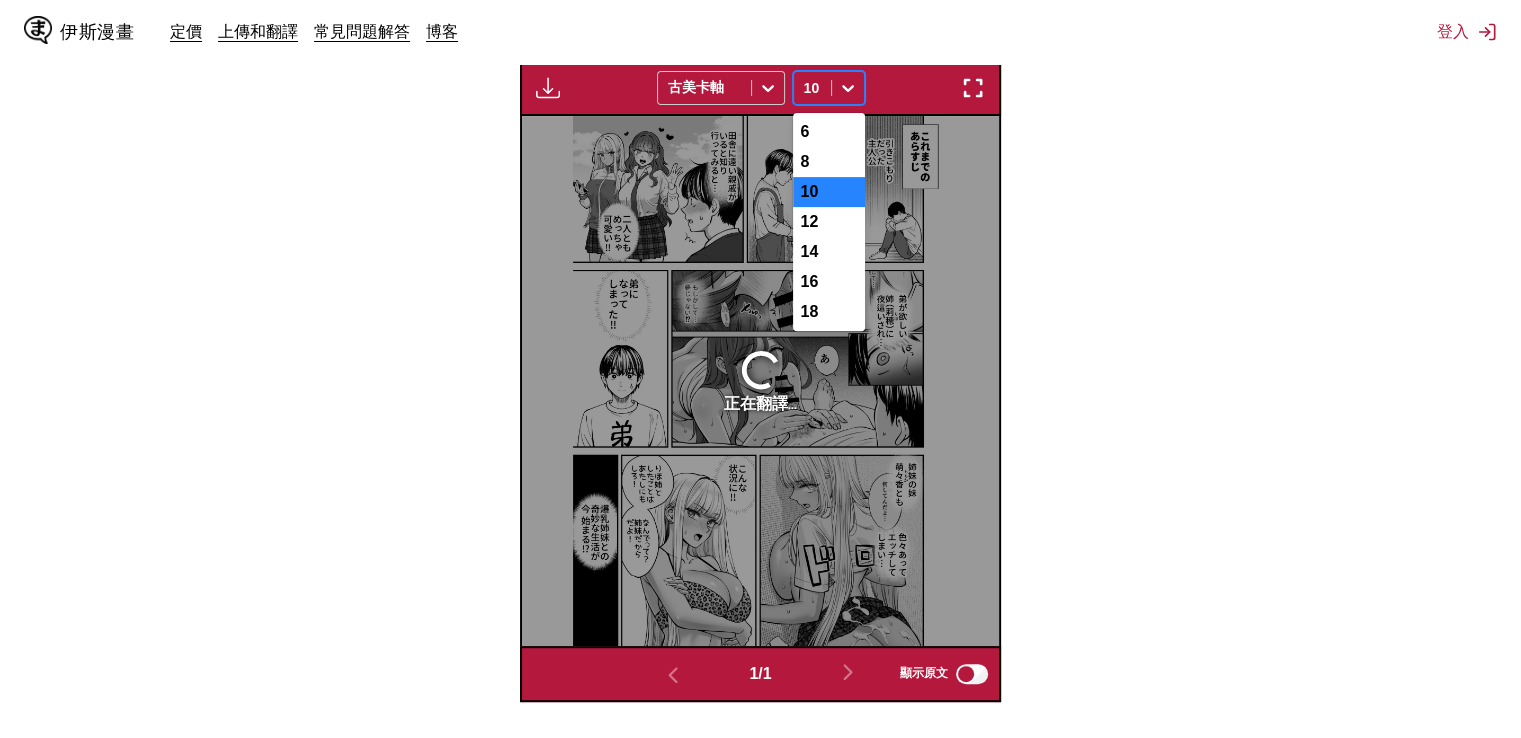 click on "從 日本人 到 中國人 將文件拖放到此處，或按一下瀏覽。 最大檔案大小：5MB   •  支援的格式：JP(E)G、PNG、WEBP 正在翻譯 1/1 僅適用於進階用戶 古美卡軸 共 7 個結果可用。 使用「向上」和「向下」鍵選擇選項，按 Enter 鍵選擇目前焦點選項，按 Esc 鍵退出選單，按 Tab 鍵選擇選項並退出選單。 10 6 8 10 12 14 16 18 正在翻譯... 1   /   1 顯示原文" at bounding box center (760, 165) 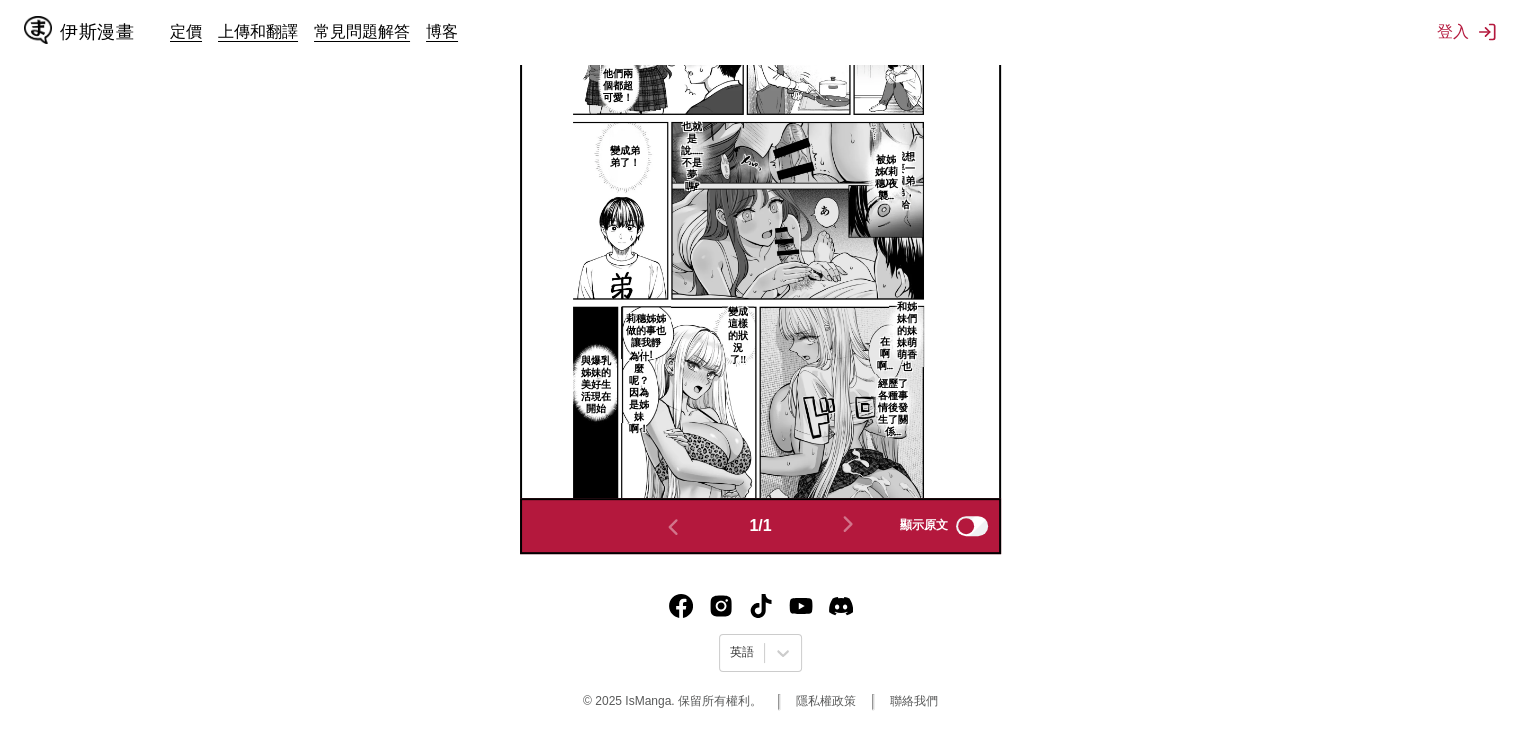 scroll, scrollTop: 645, scrollLeft: 0, axis: vertical 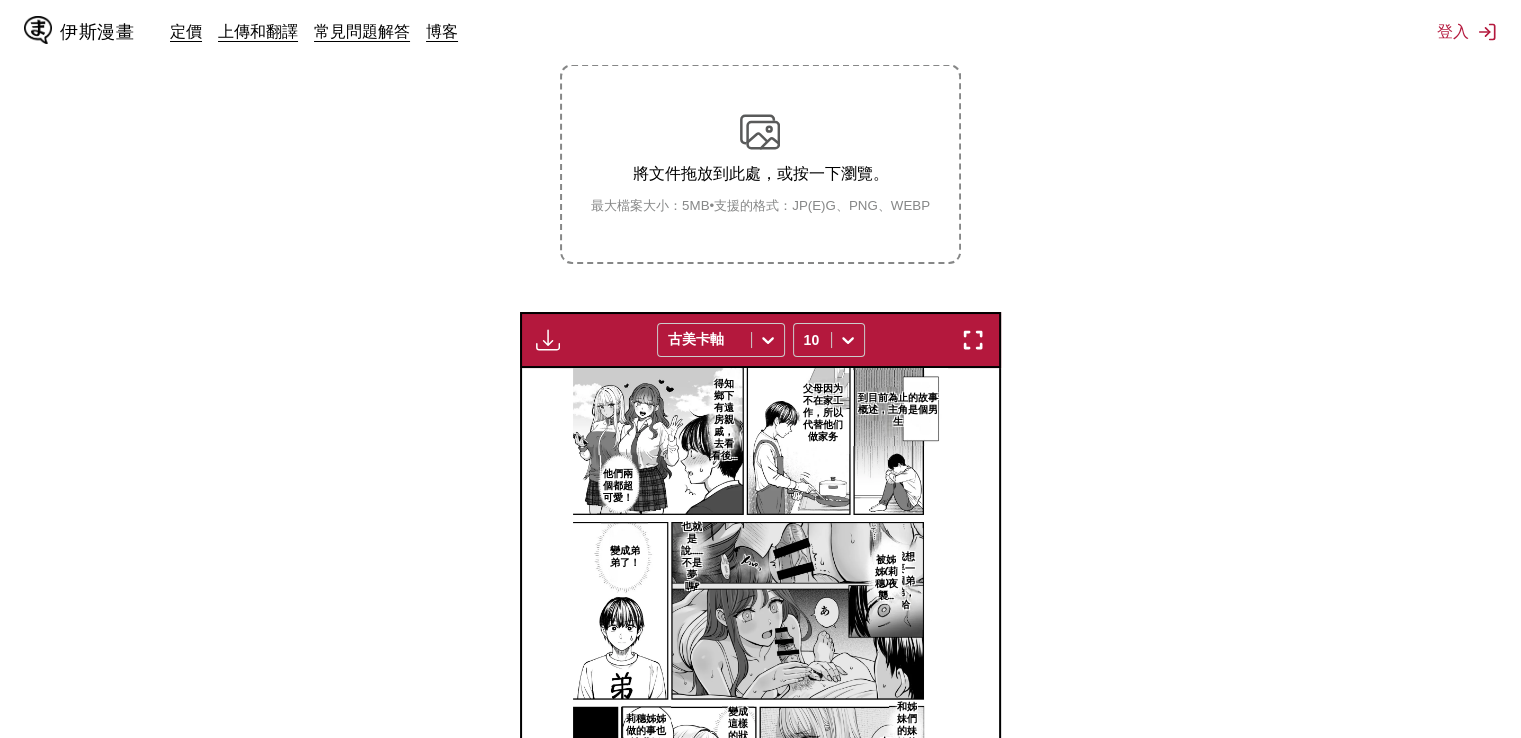 click at bounding box center [548, 340] 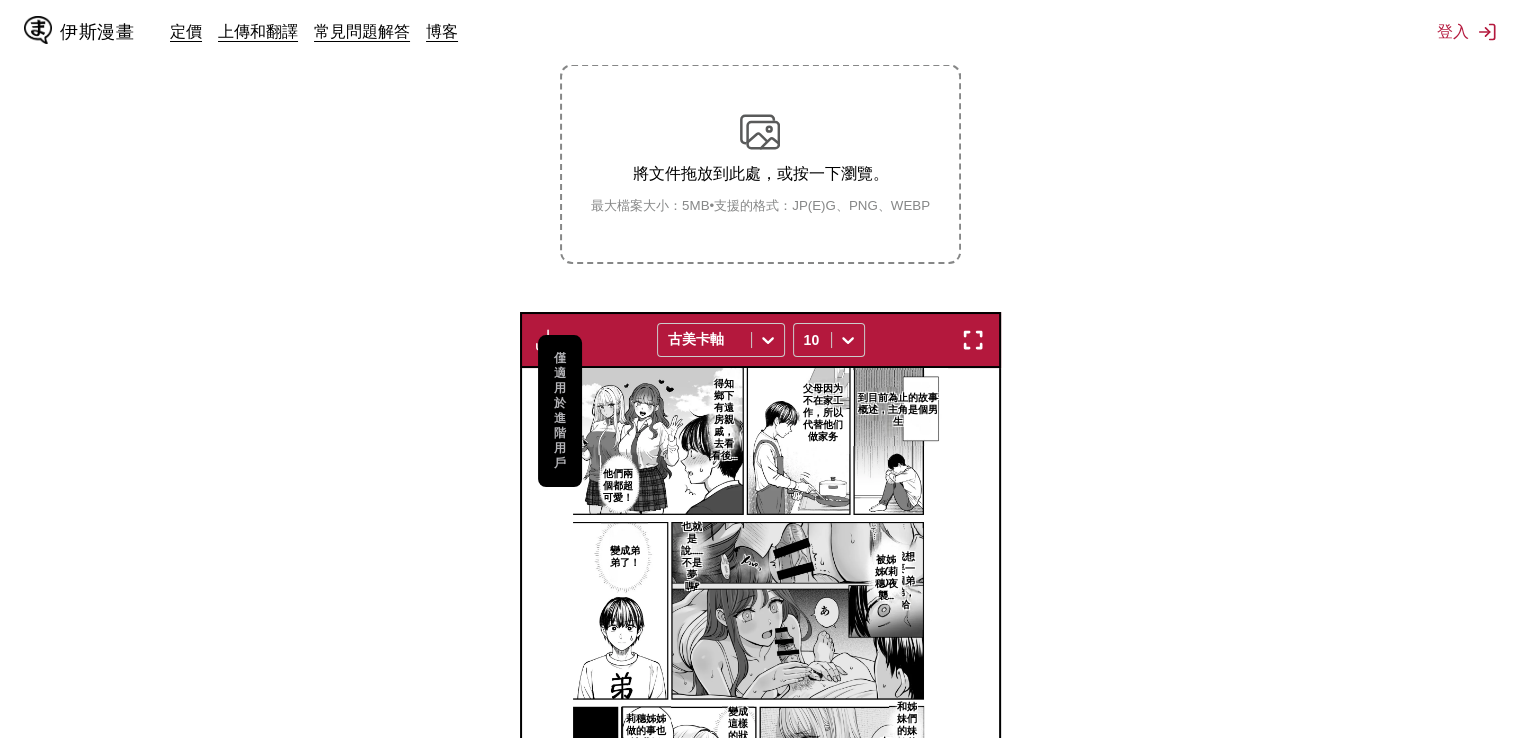 click on "僅適用於進階用戶" at bounding box center (560, 410) 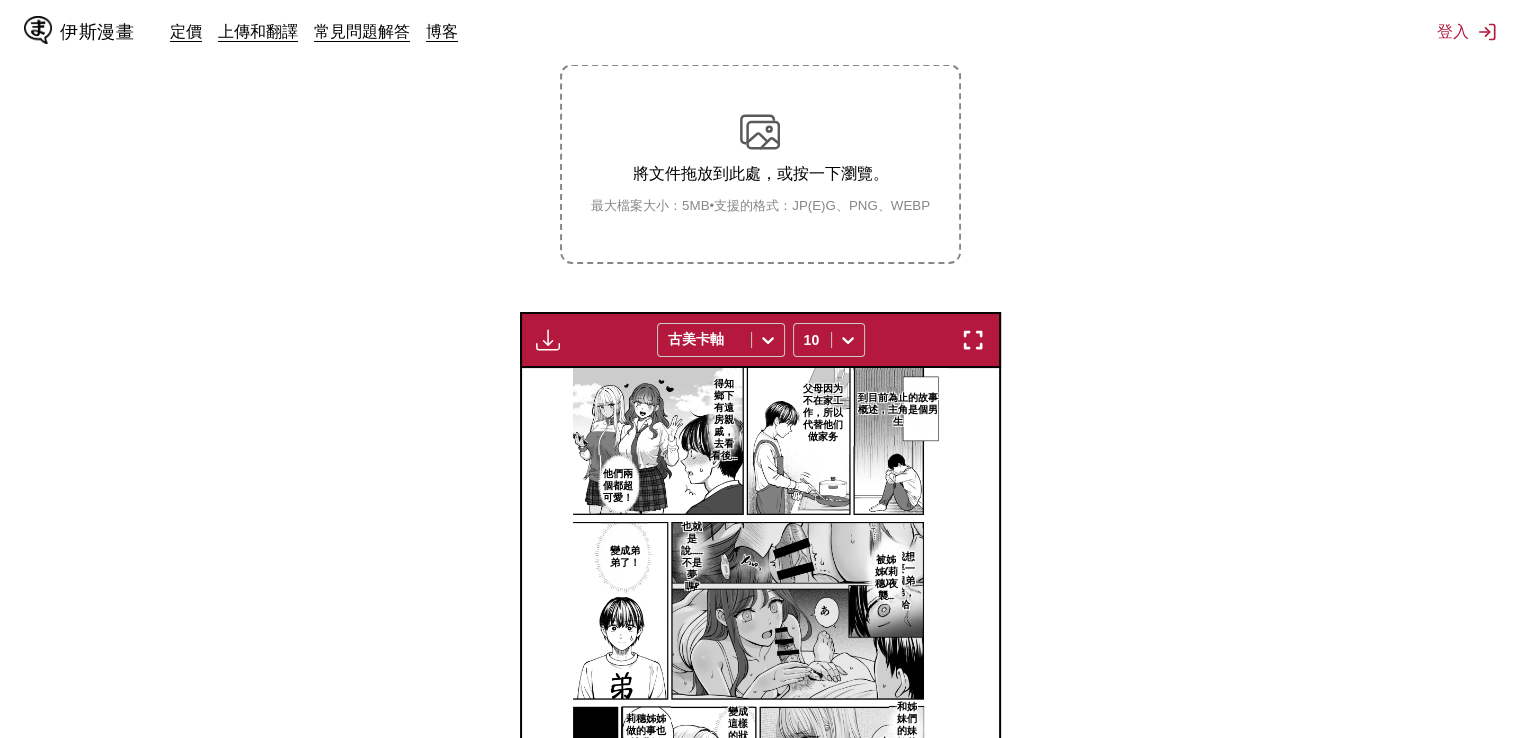 click at bounding box center [548, 340] 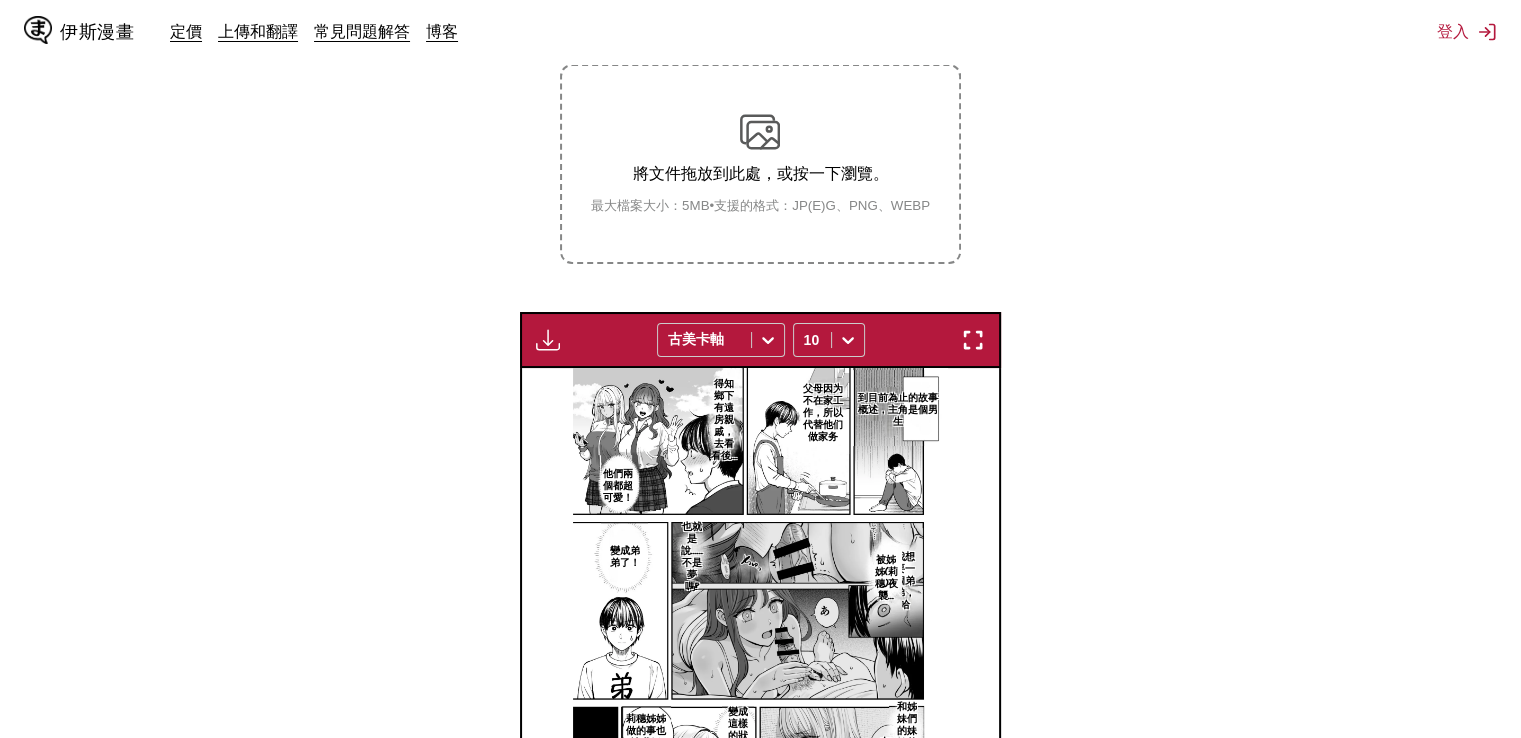 click on "僅適用於進階用戶 古美卡軸 10" at bounding box center (761, 340) 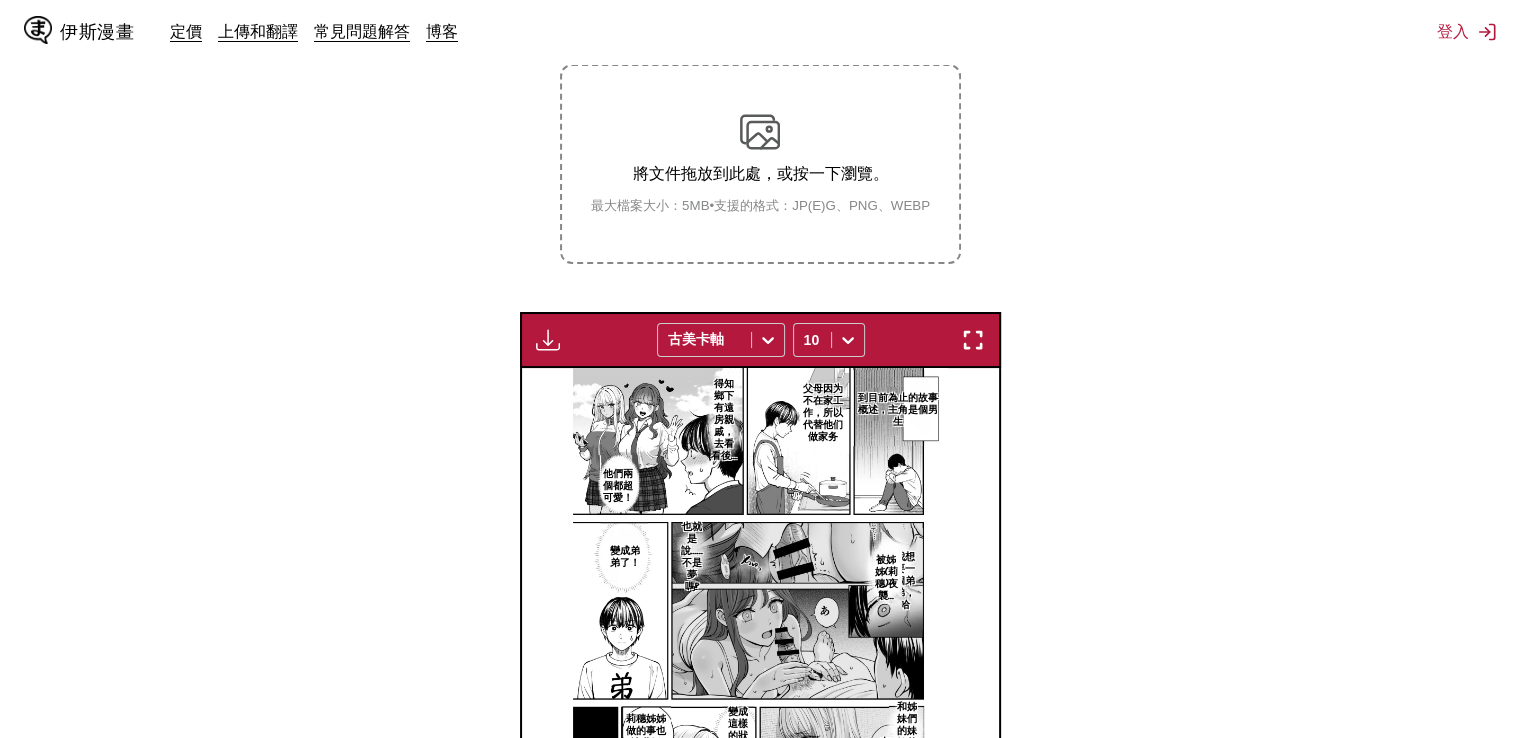 click on "將文件拖放到此處，或按一下瀏覽。 最大檔案大小：5MB   •  支援的格式：JP(E)G、PNG、WEBP" at bounding box center (760, 164) 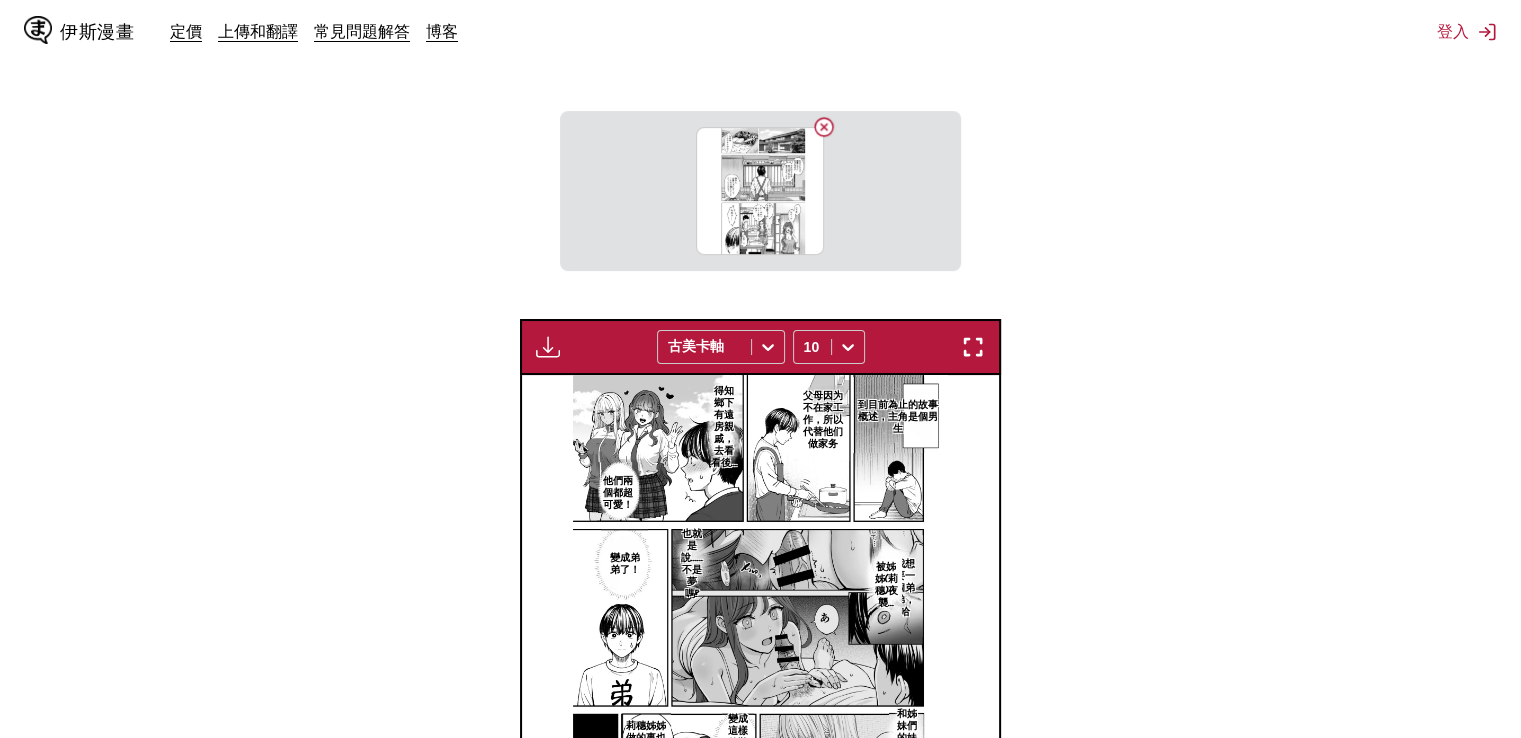 scroll, scrollTop: 545, scrollLeft: 0, axis: vertical 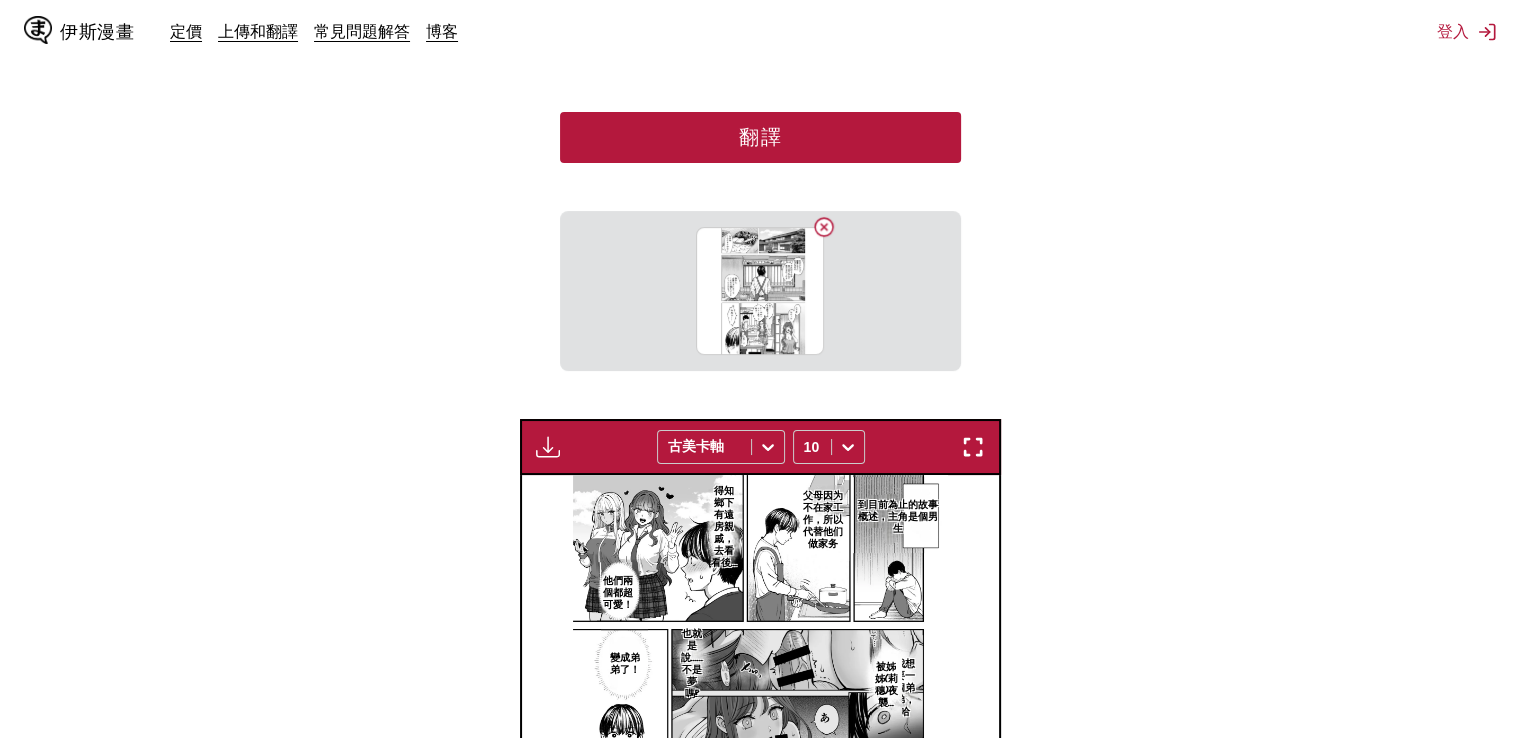 click on "翻譯" at bounding box center (760, 137) 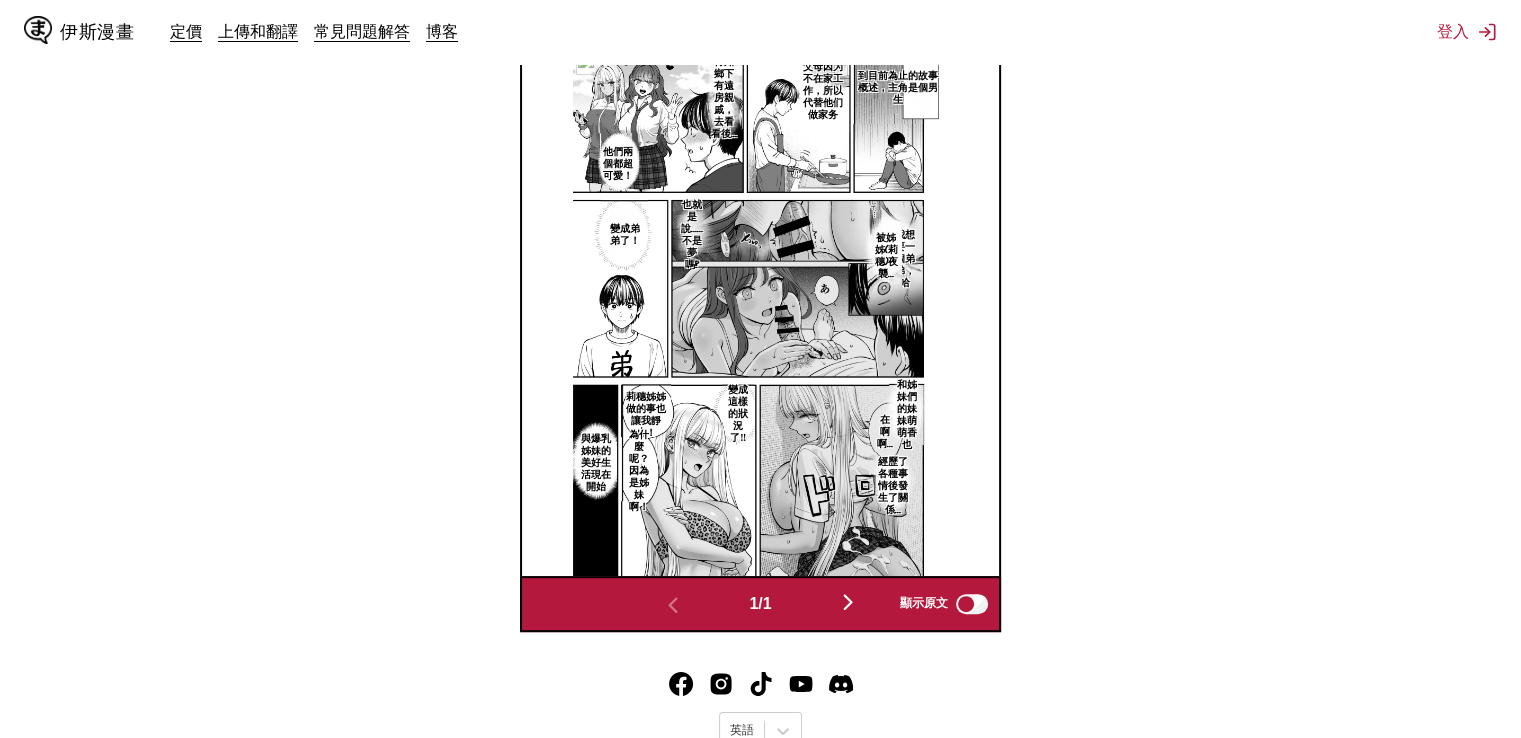 scroll, scrollTop: 665, scrollLeft: 0, axis: vertical 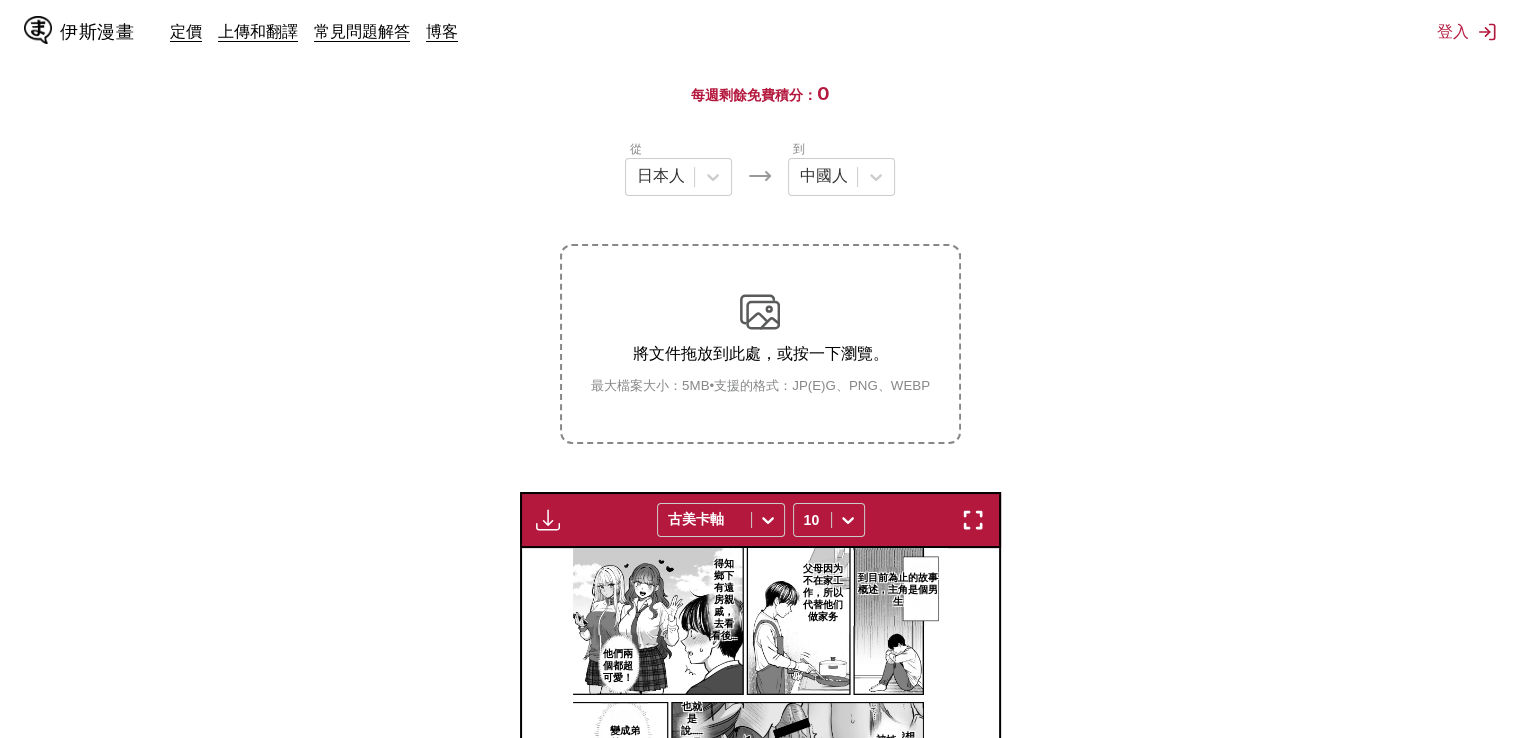 click on "將文件拖放到此處，或按一下瀏覽。 最大檔案大小：5MB   •  支援的格式：JP(E)G、PNG、WEBP" at bounding box center [760, 343] 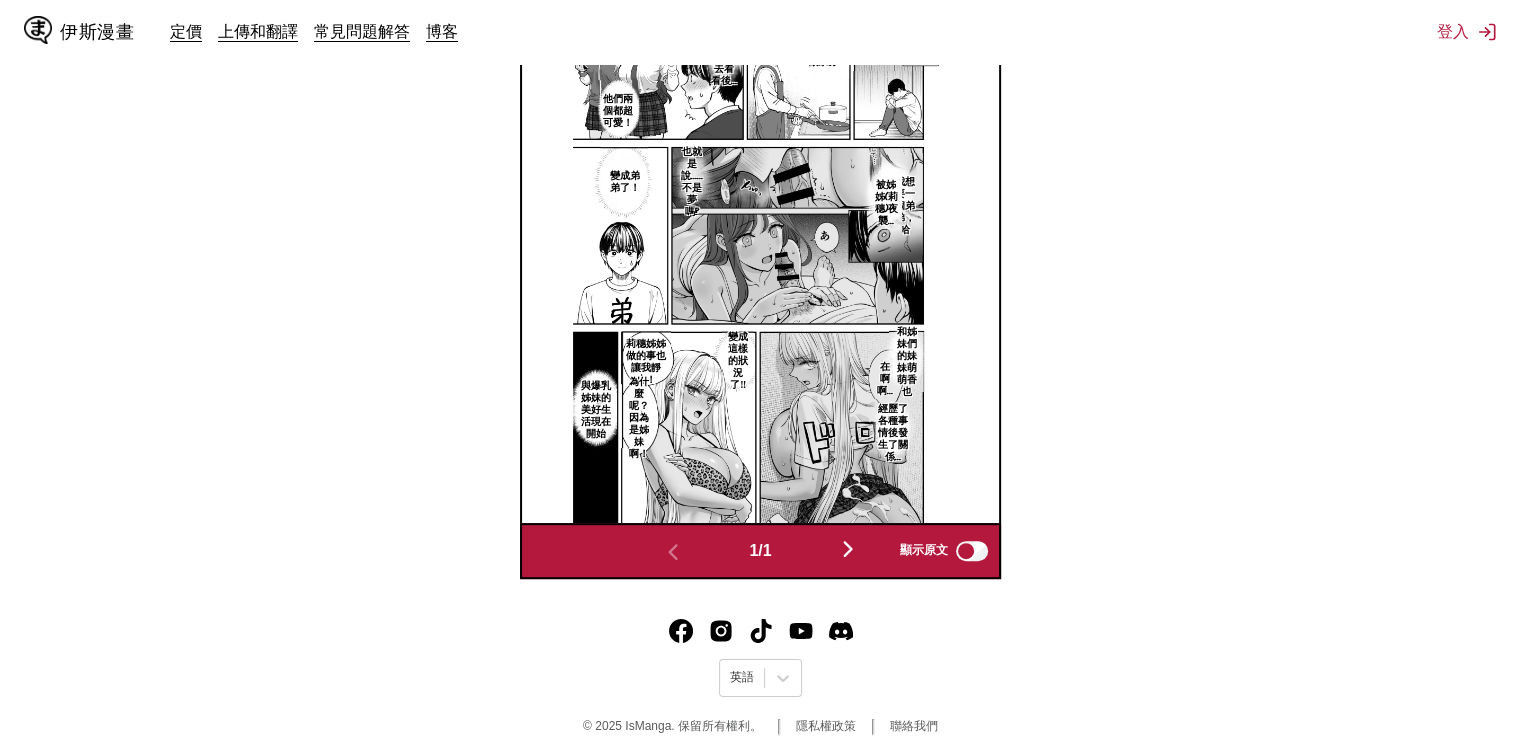 scroll, scrollTop: 745, scrollLeft: 0, axis: vertical 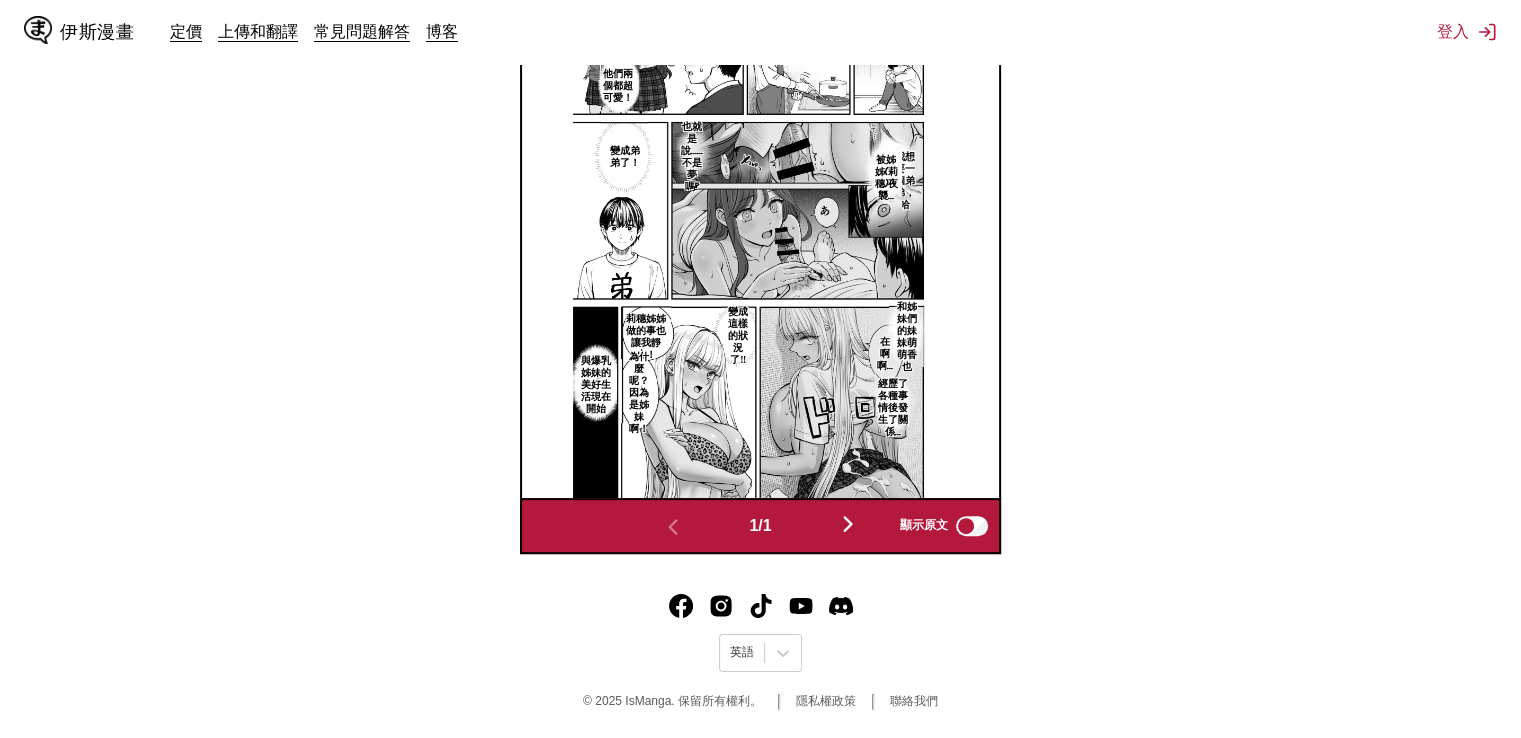 click at bounding box center (848, 524) 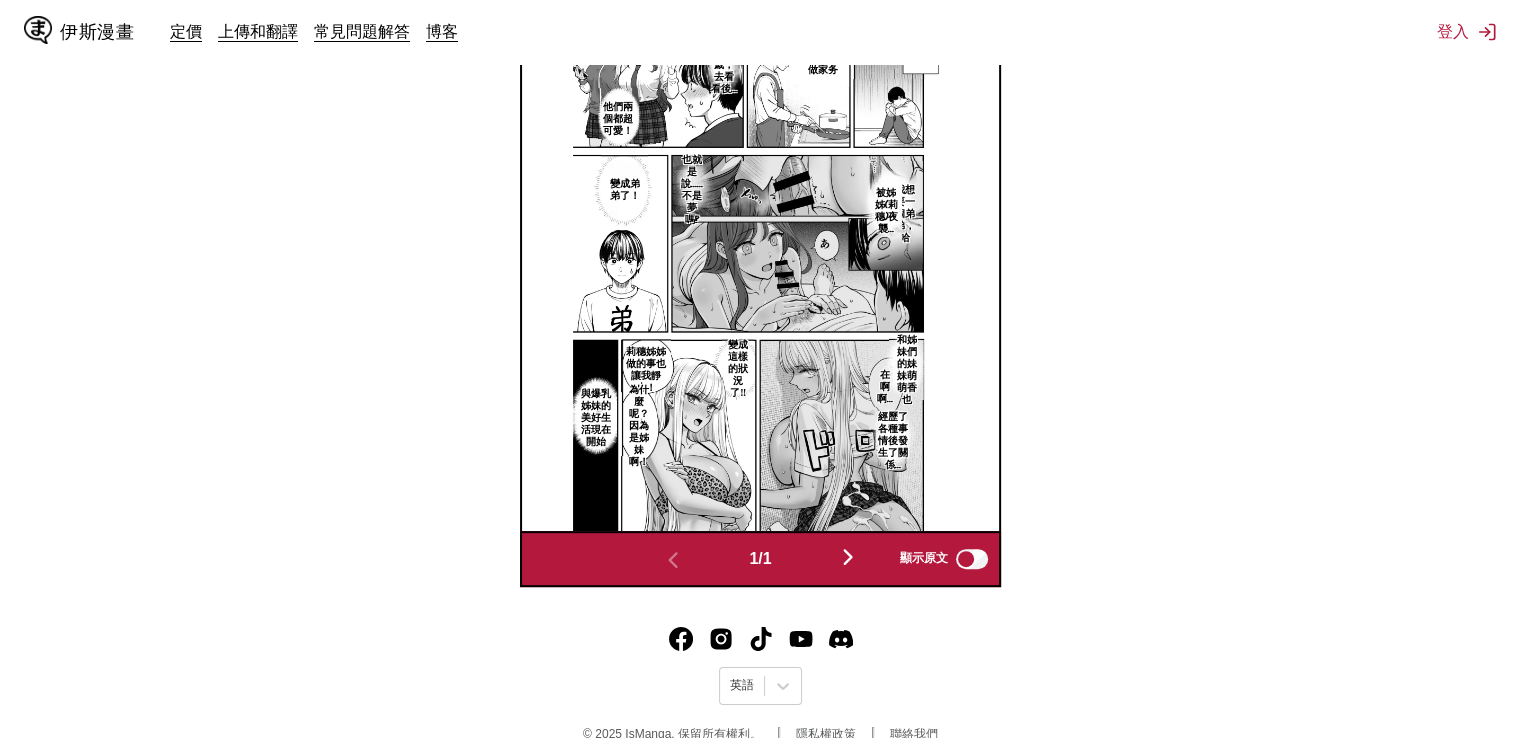 scroll, scrollTop: 0, scrollLeft: 477, axis: horizontal 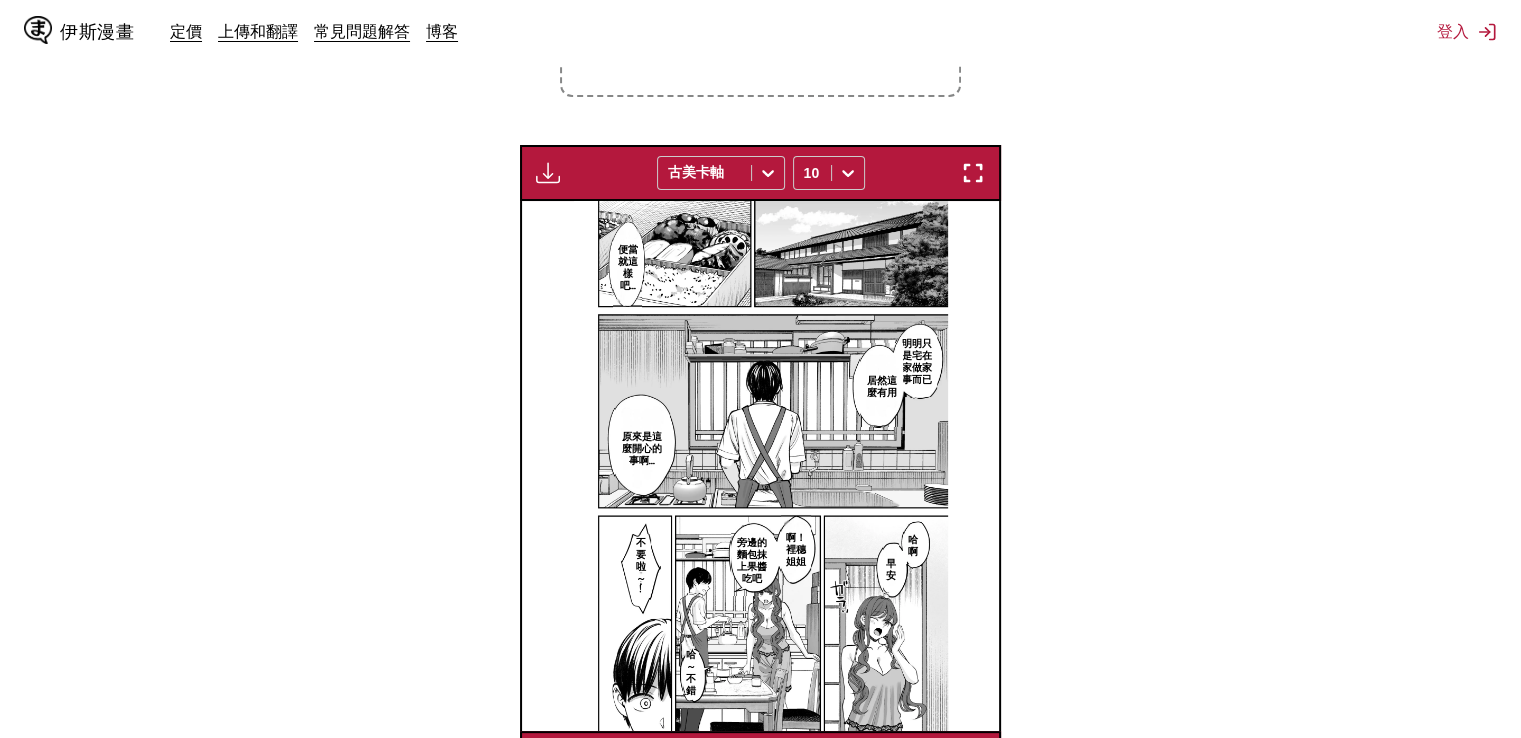 click at bounding box center (973, 173) 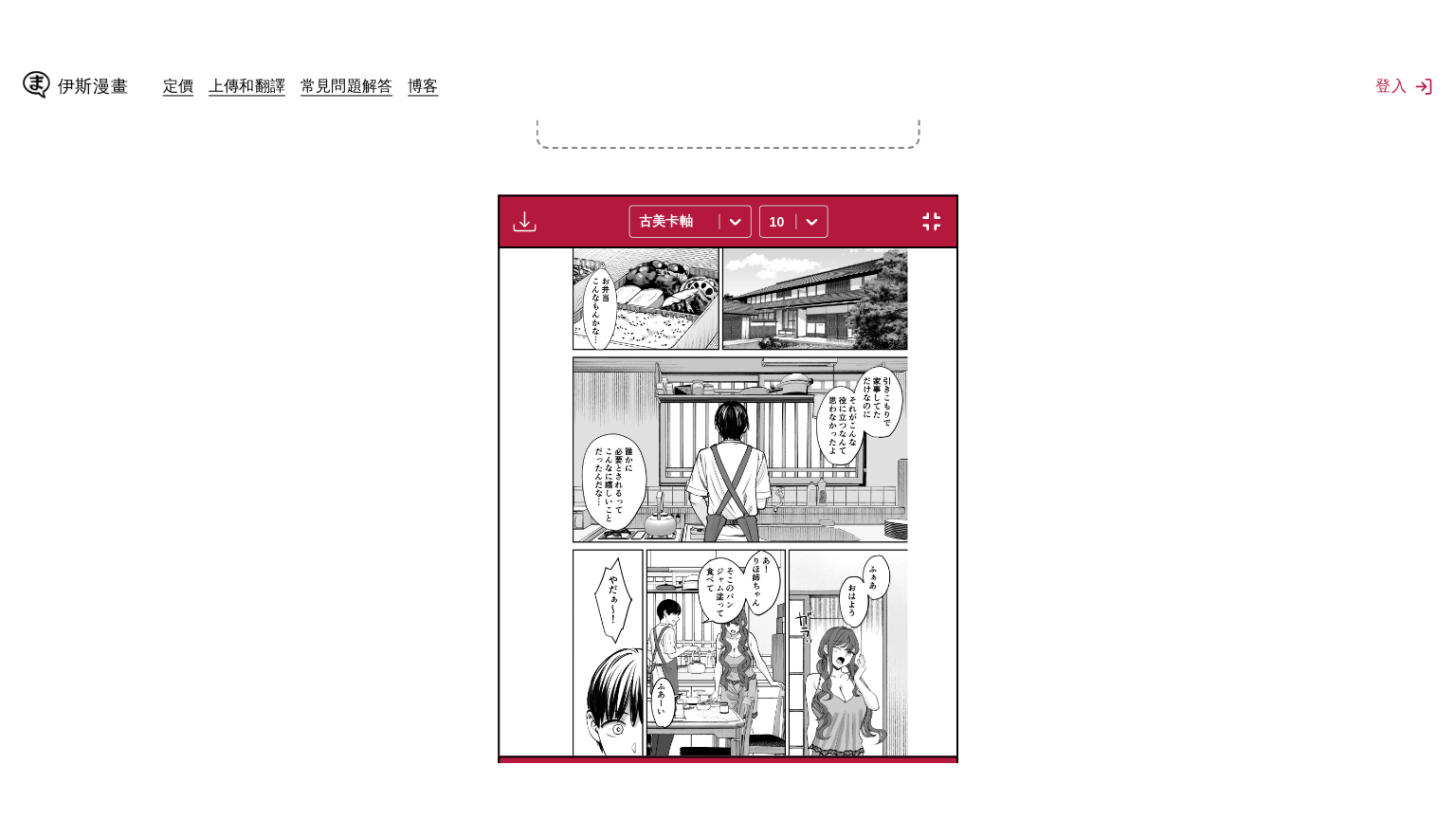 scroll, scrollTop: 220, scrollLeft: 0, axis: vertical 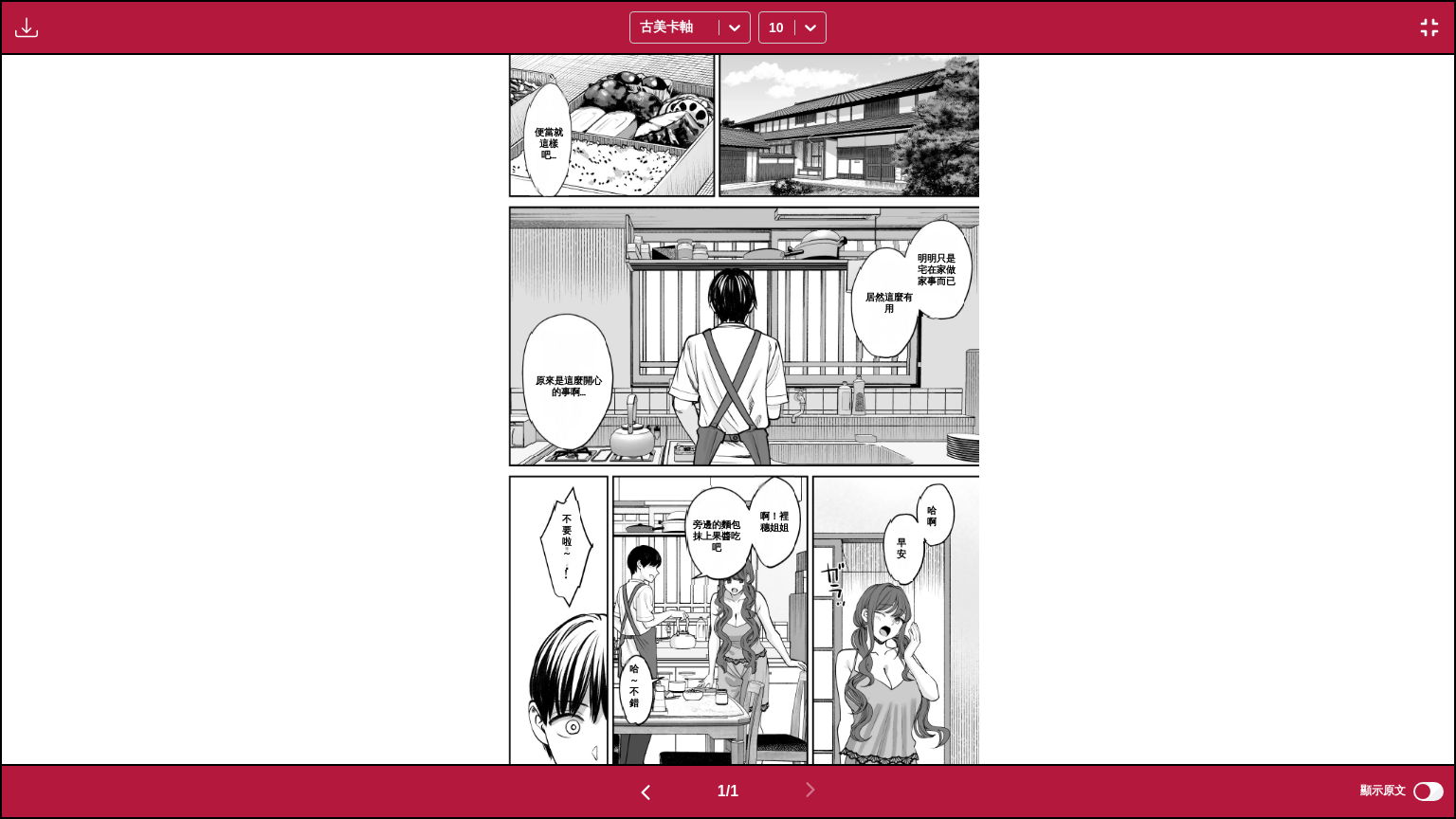 click at bounding box center (1429, 27) 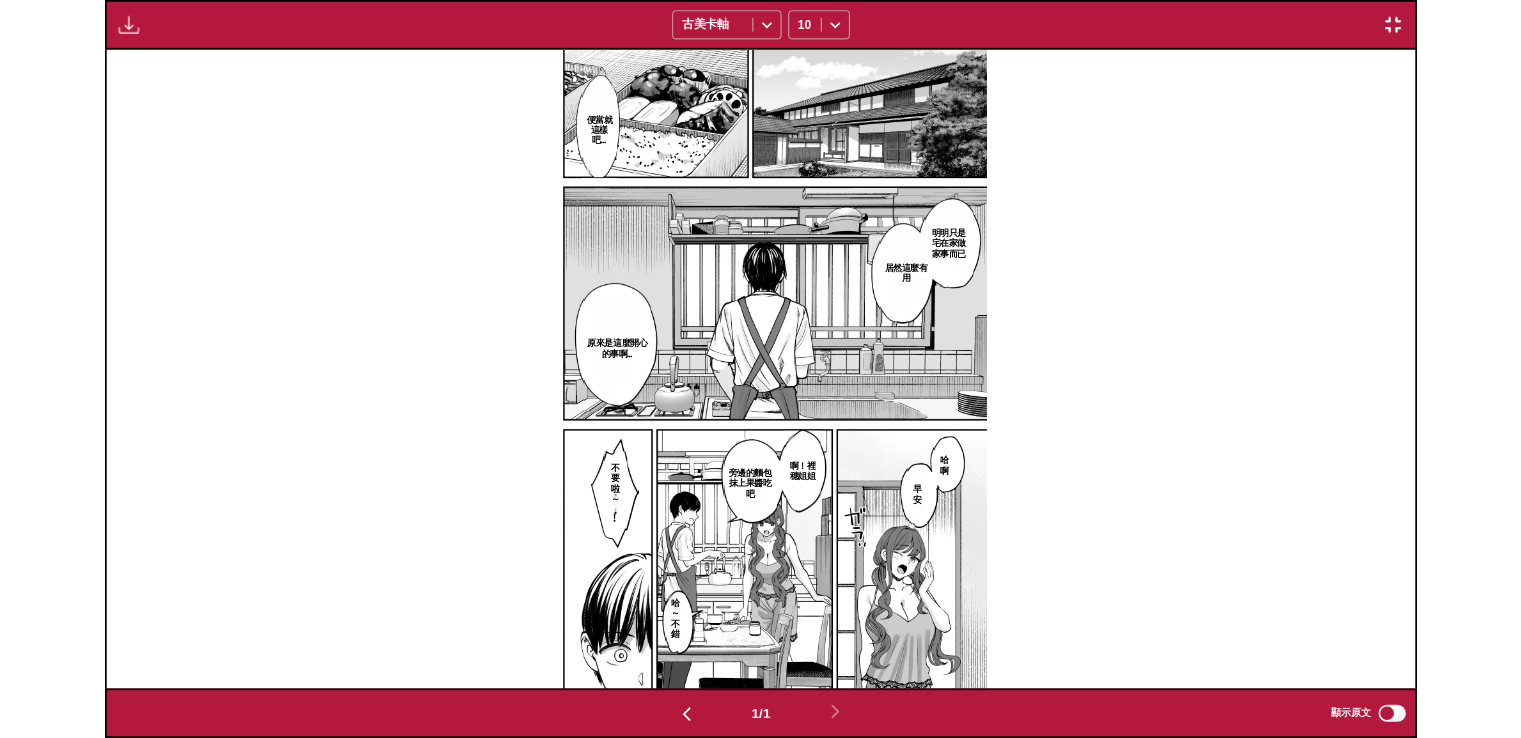 scroll, scrollTop: 503, scrollLeft: 0, axis: vertical 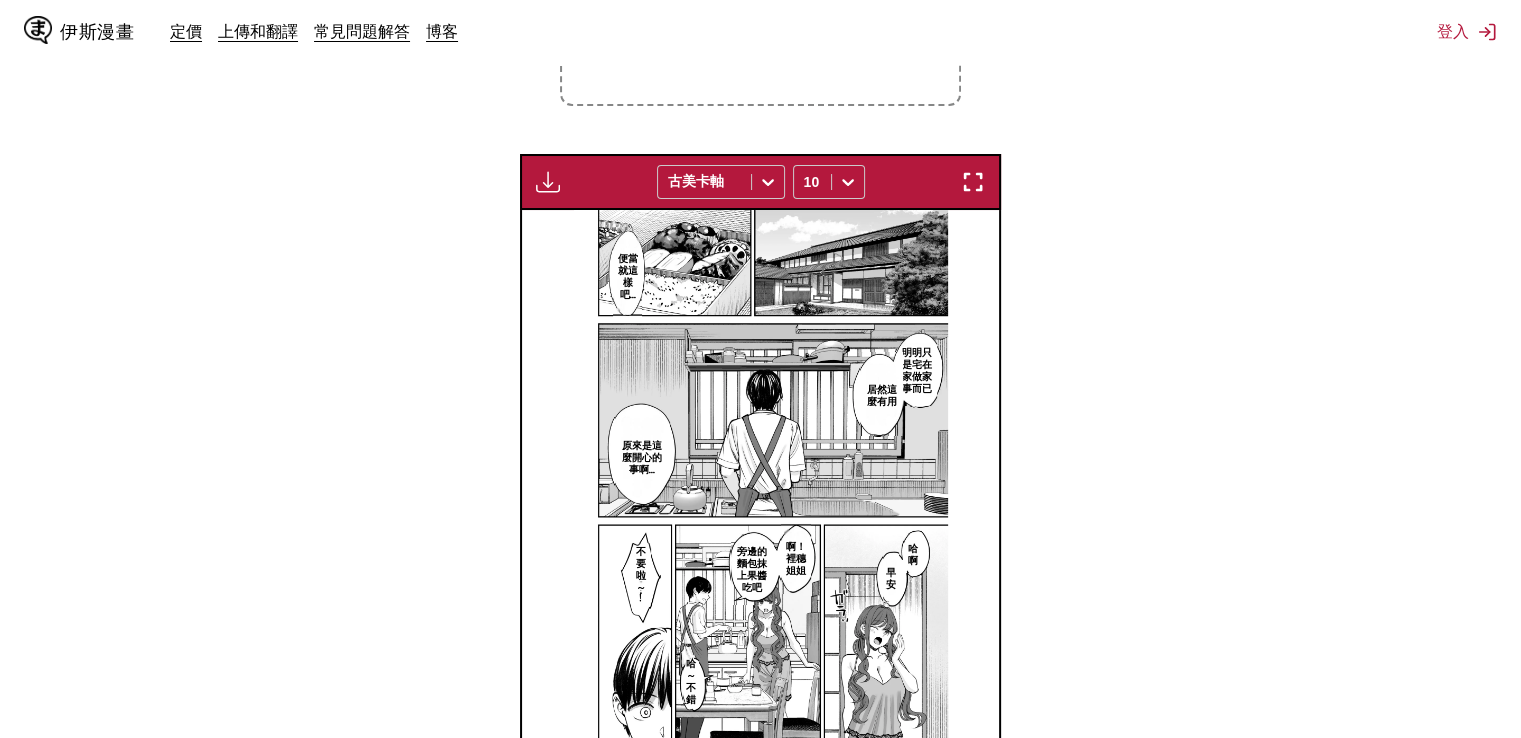 click at bounding box center [973, 182] 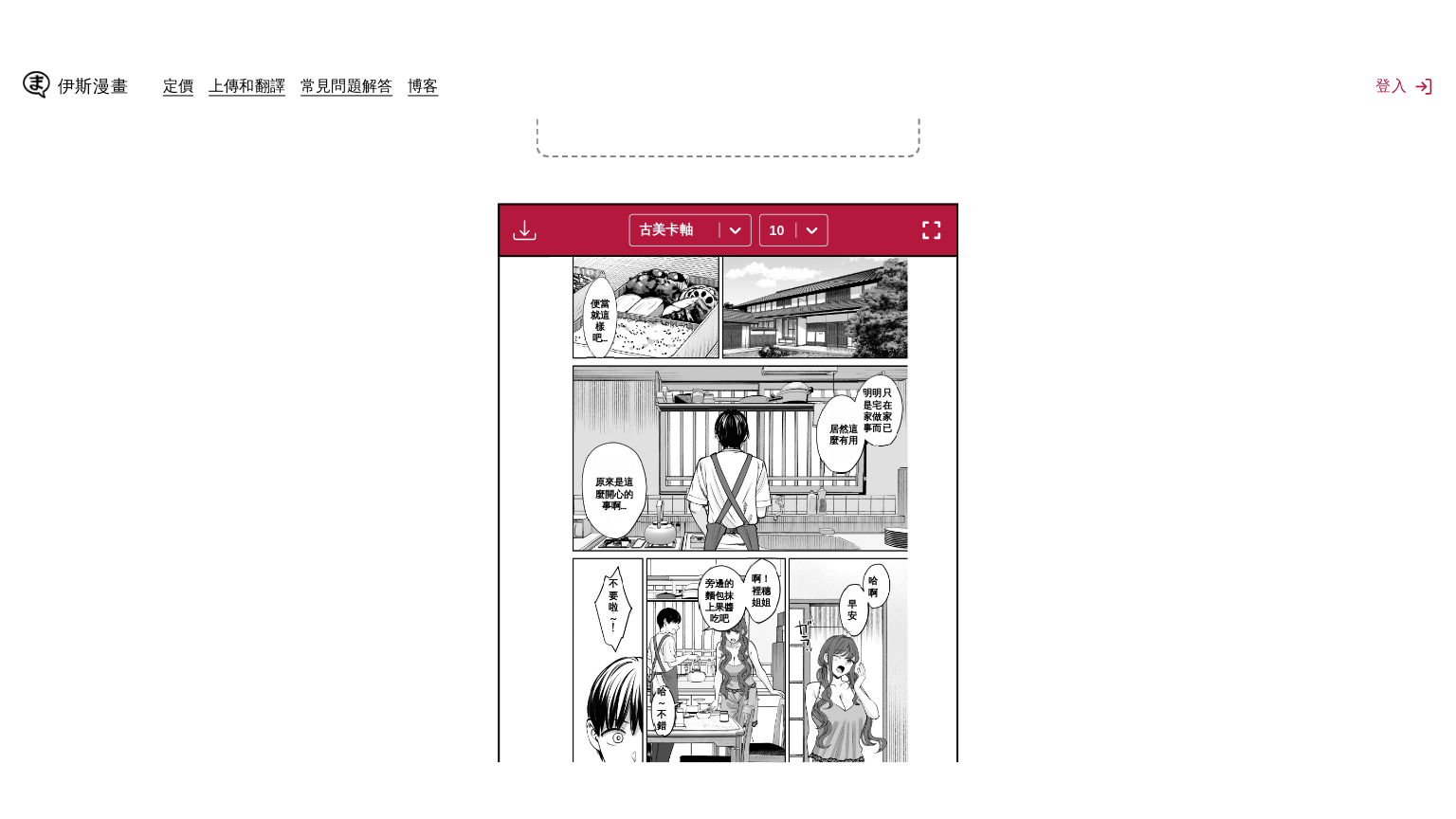 scroll, scrollTop: 220, scrollLeft: 0, axis: vertical 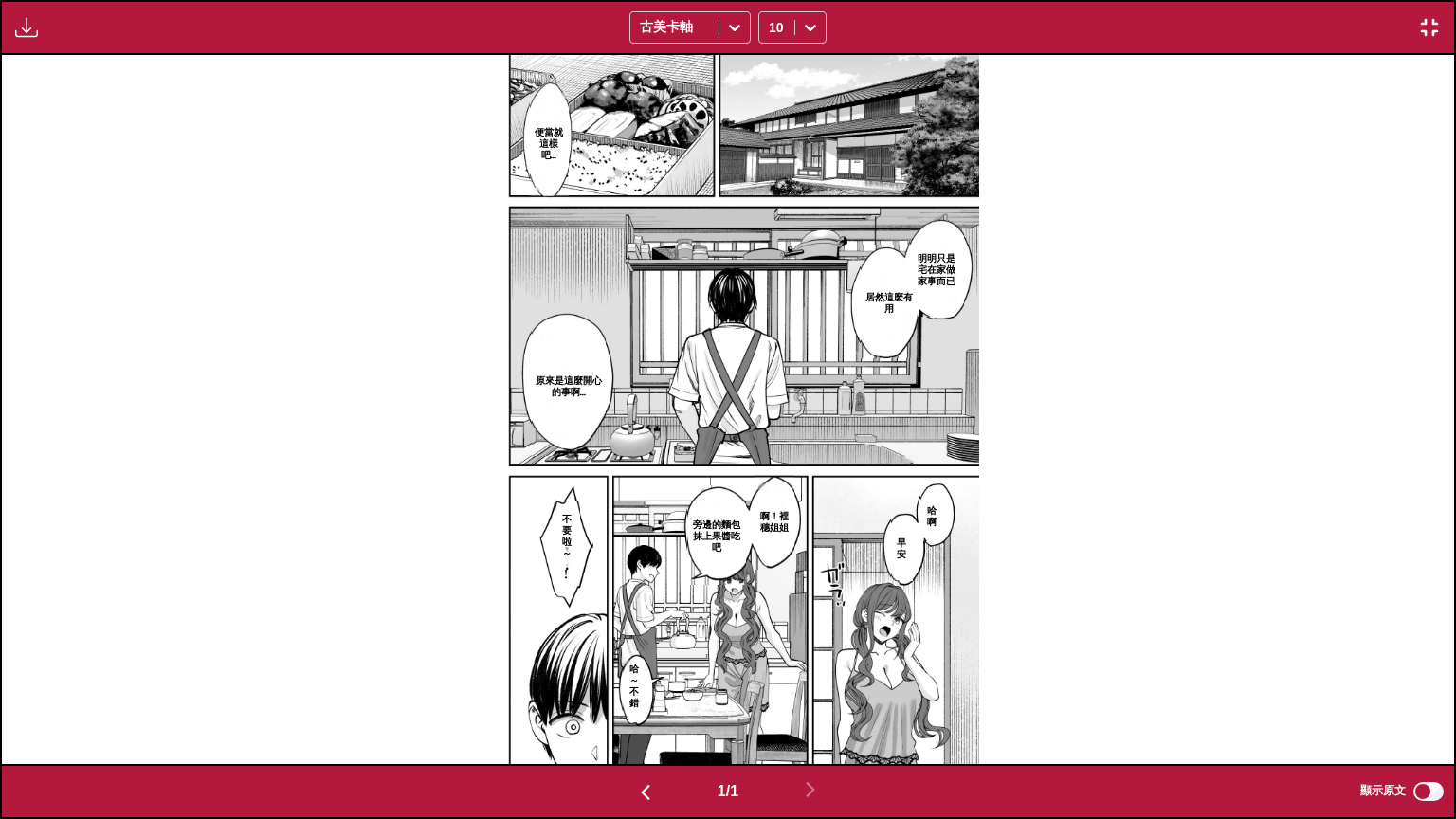 click at bounding box center [646, 792] 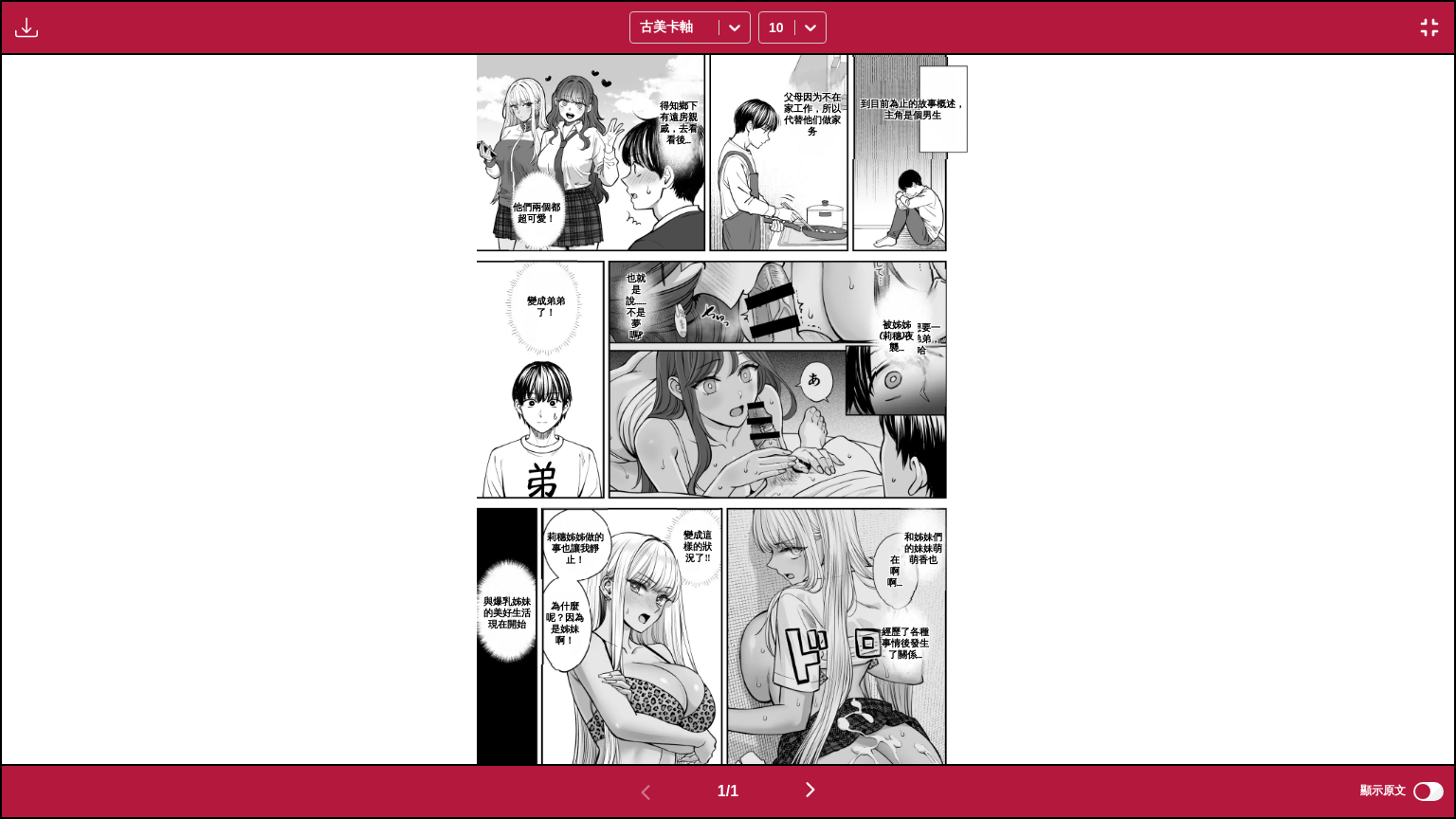click at bounding box center (1429, 27) 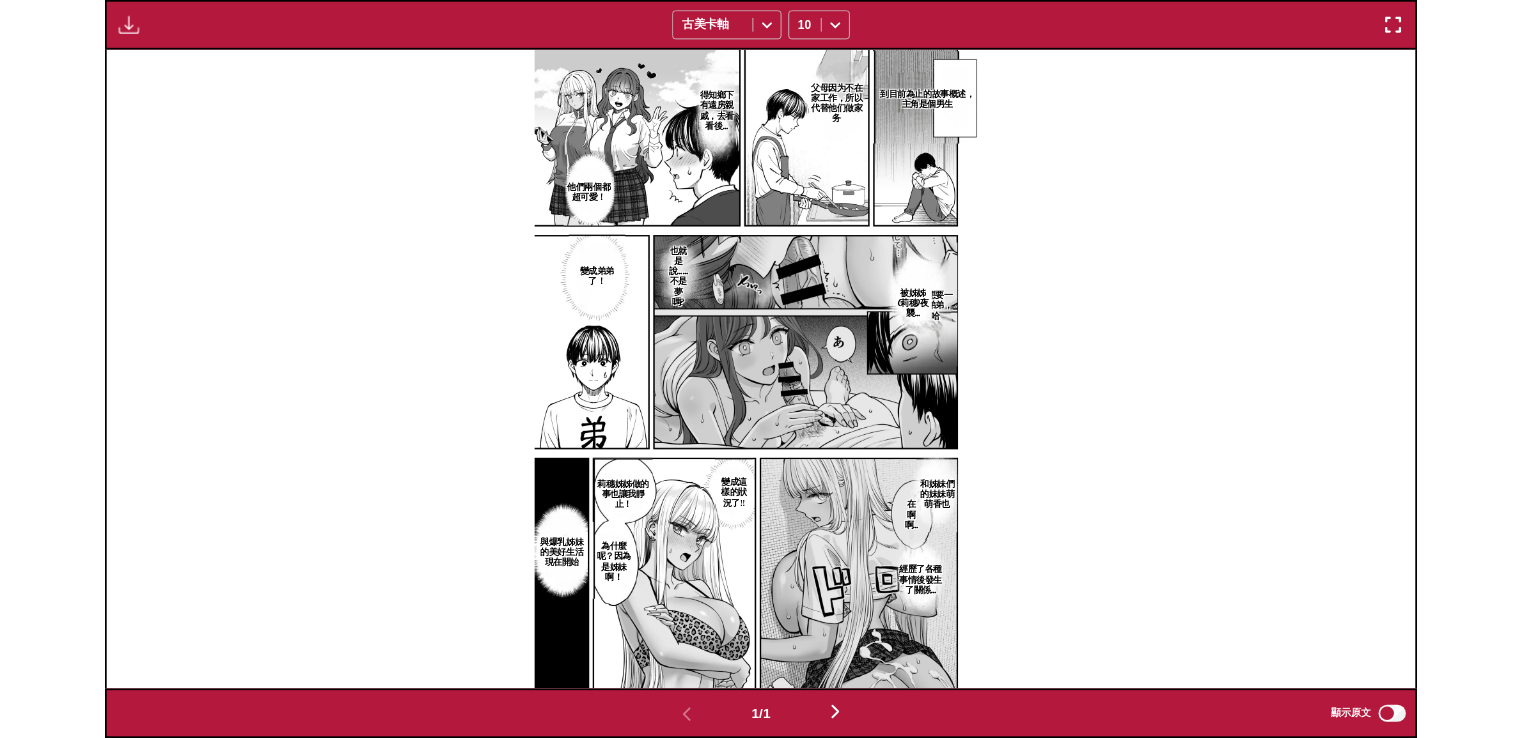 scroll, scrollTop: 503, scrollLeft: 0, axis: vertical 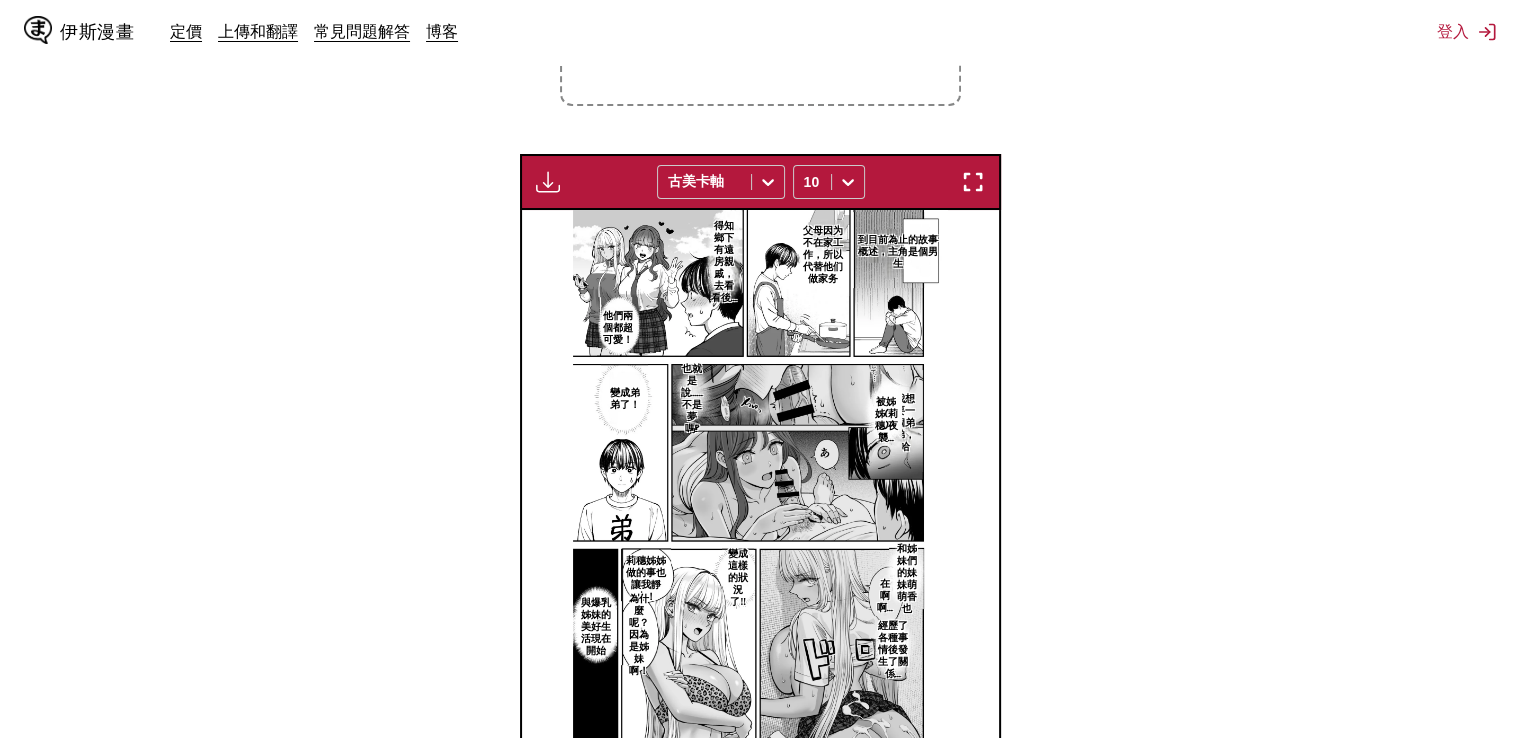 click at bounding box center (973, 182) 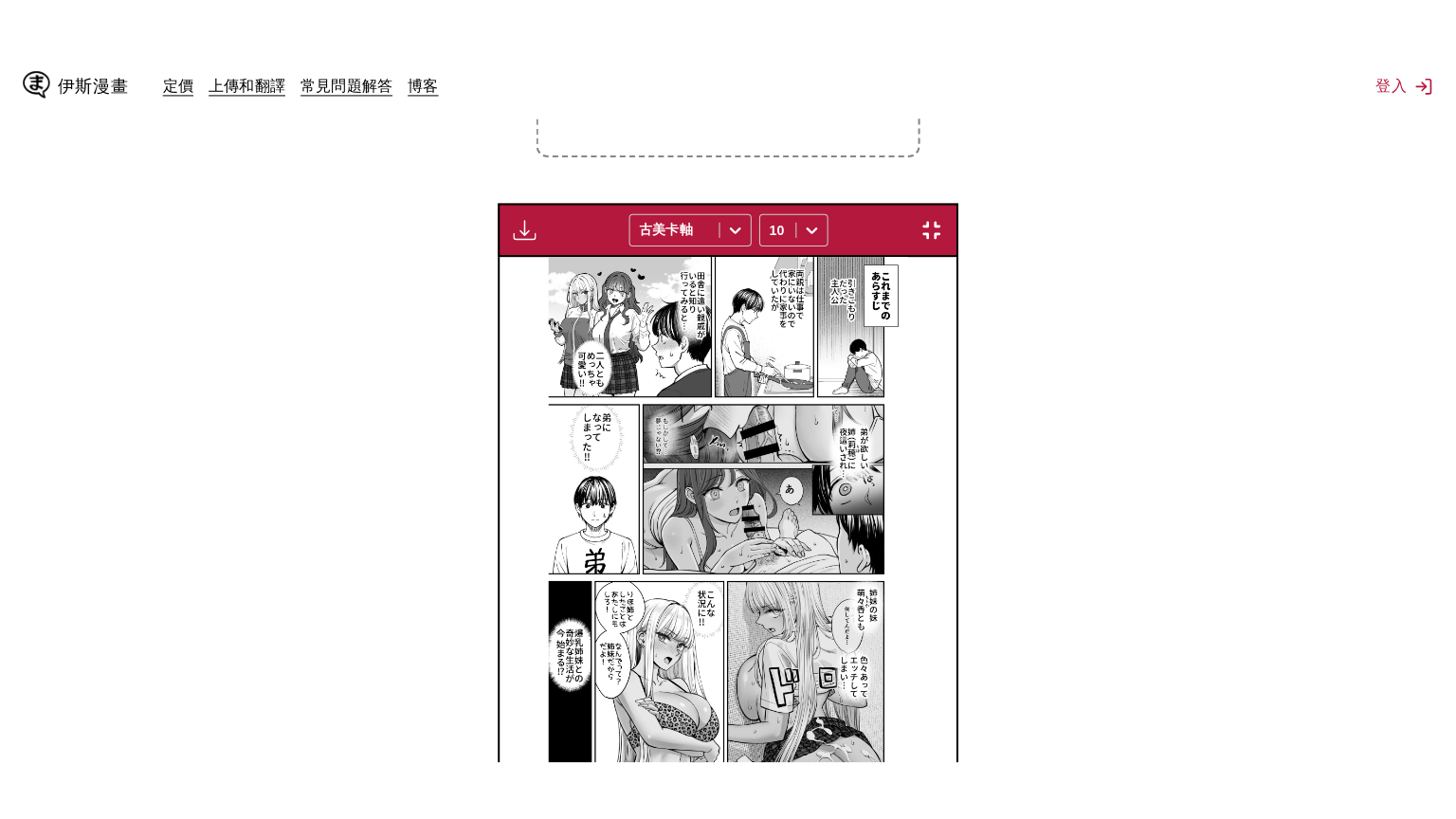 scroll, scrollTop: 220, scrollLeft: 0, axis: vertical 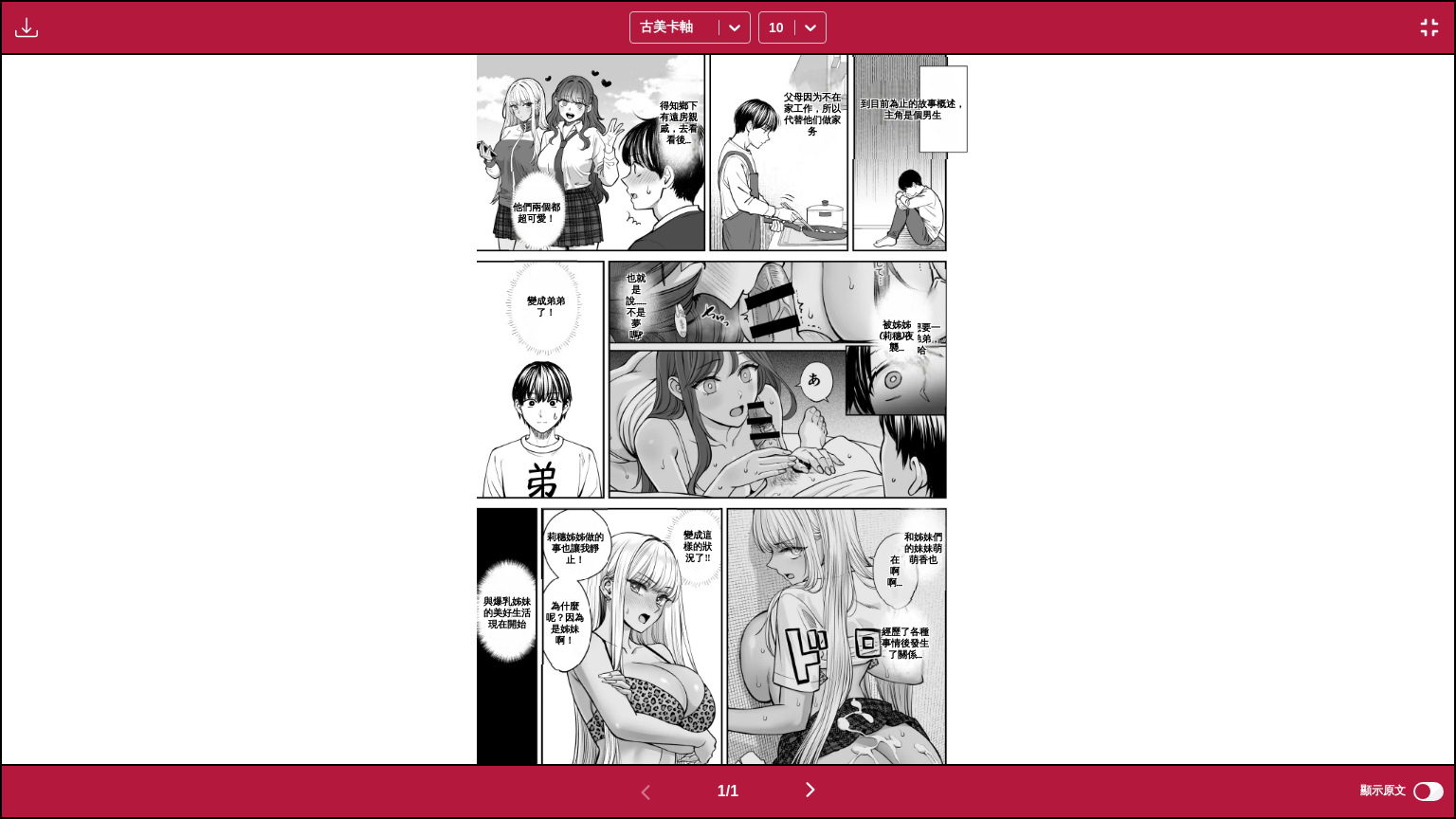 type 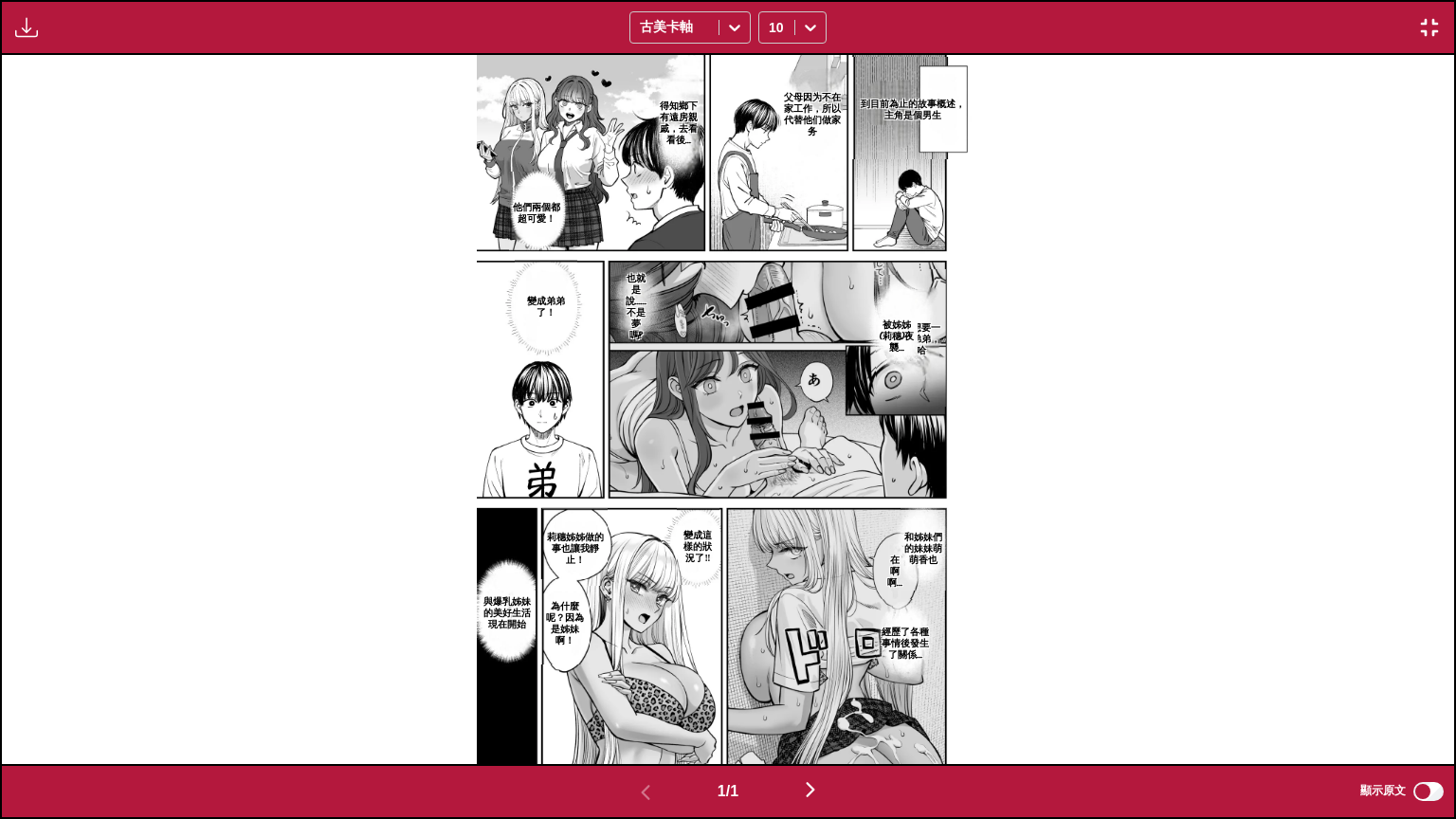 scroll, scrollTop: 0, scrollLeft: 1452, axis: horizontal 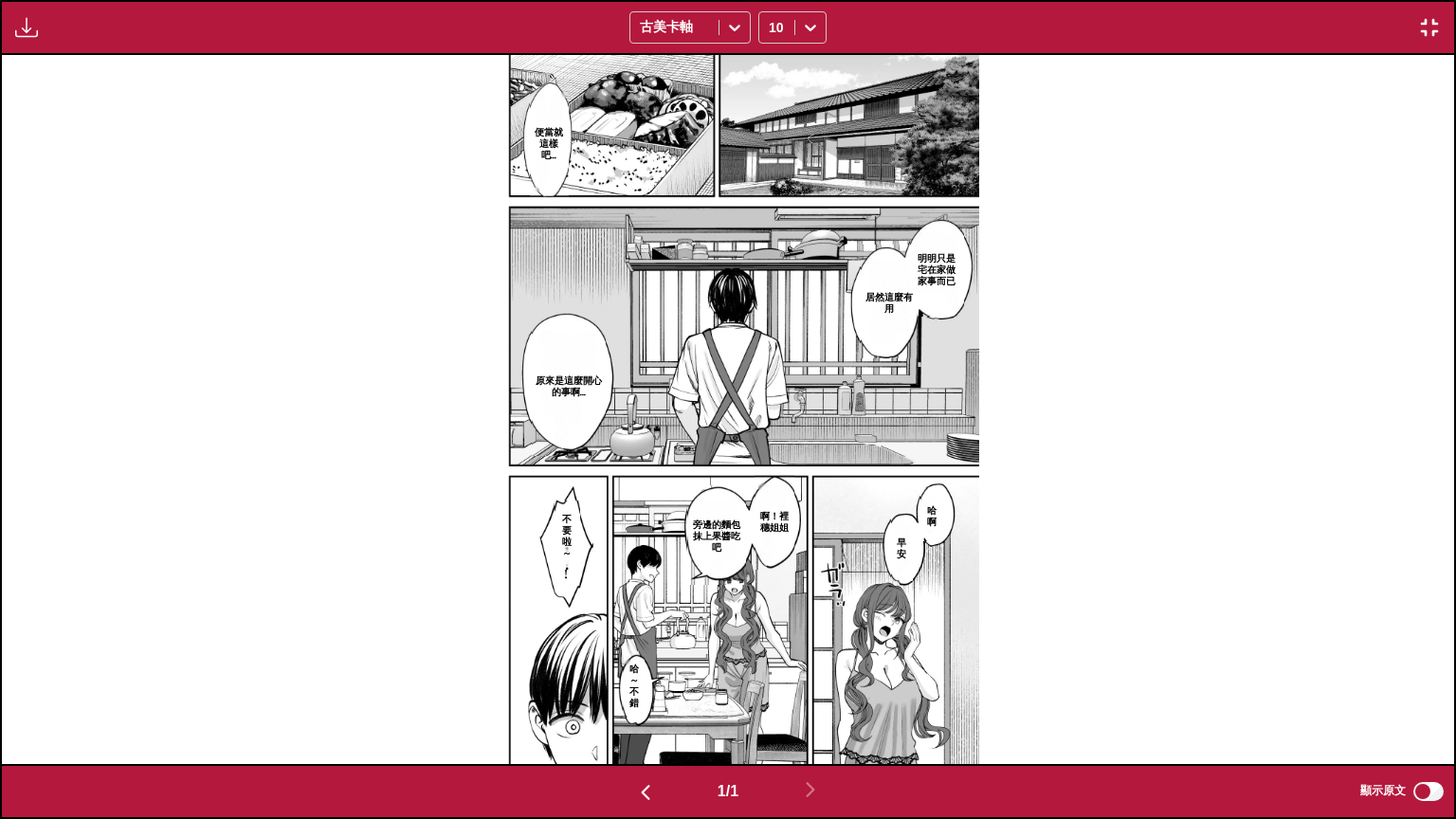 click at bounding box center (1429, 27) 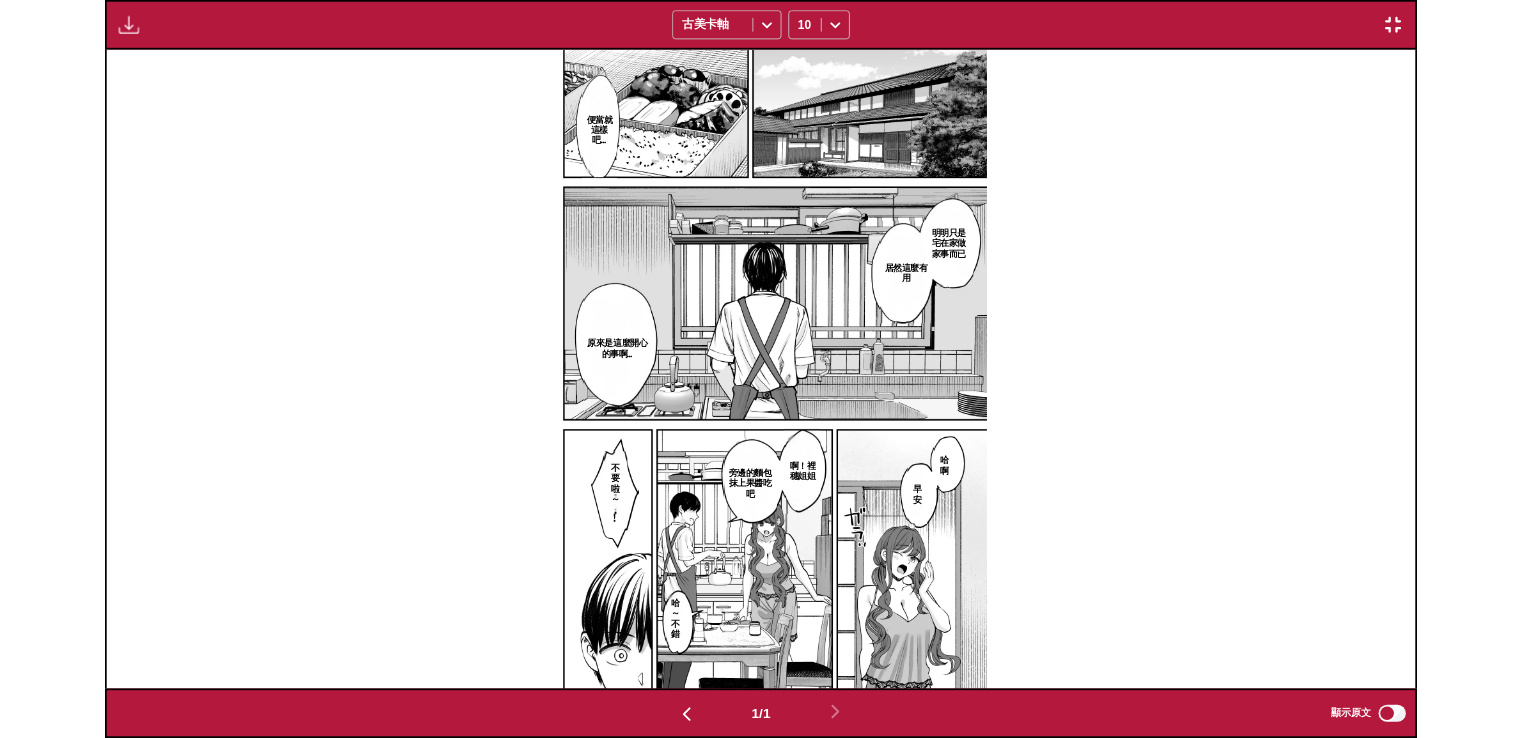 scroll, scrollTop: 503, scrollLeft: 0, axis: vertical 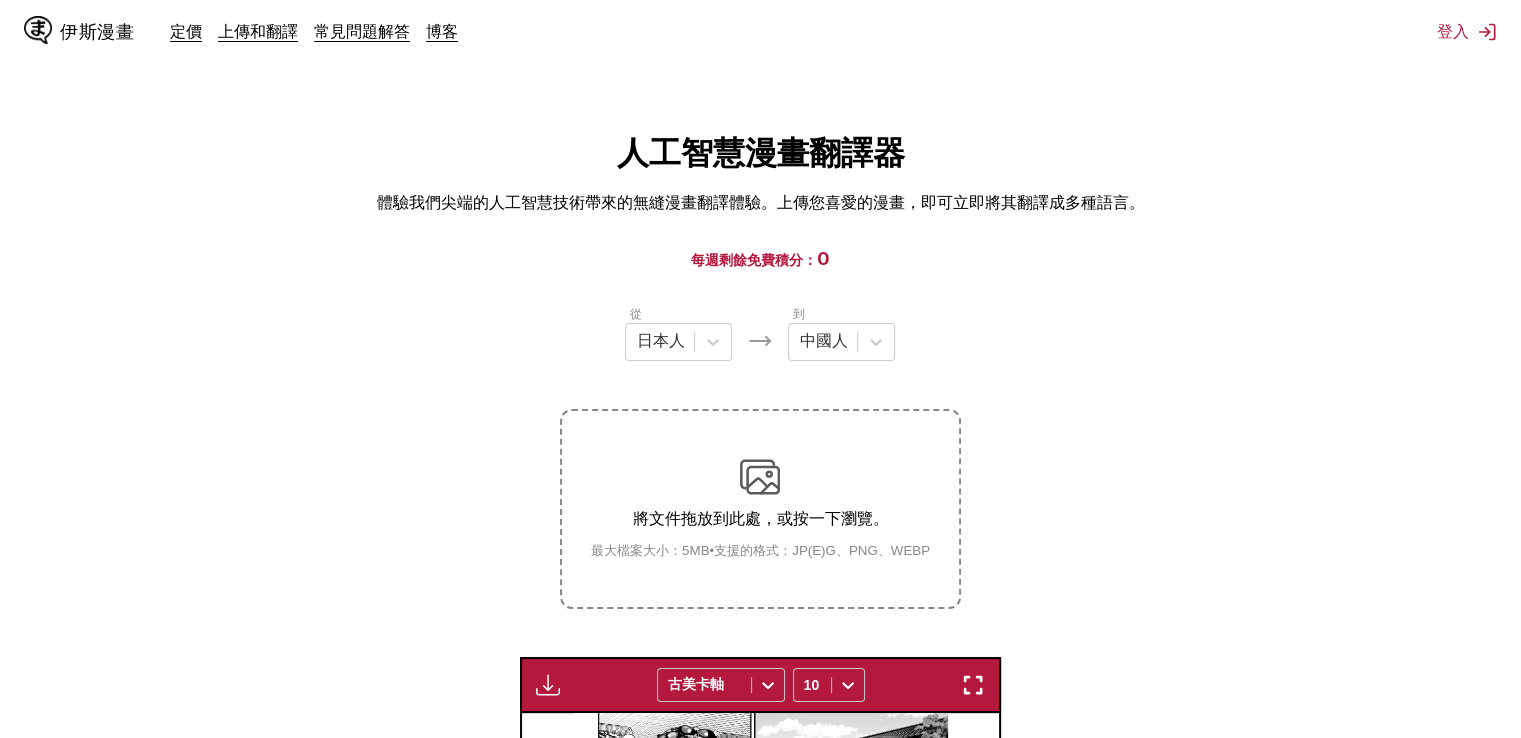 click at bounding box center (760, 477) 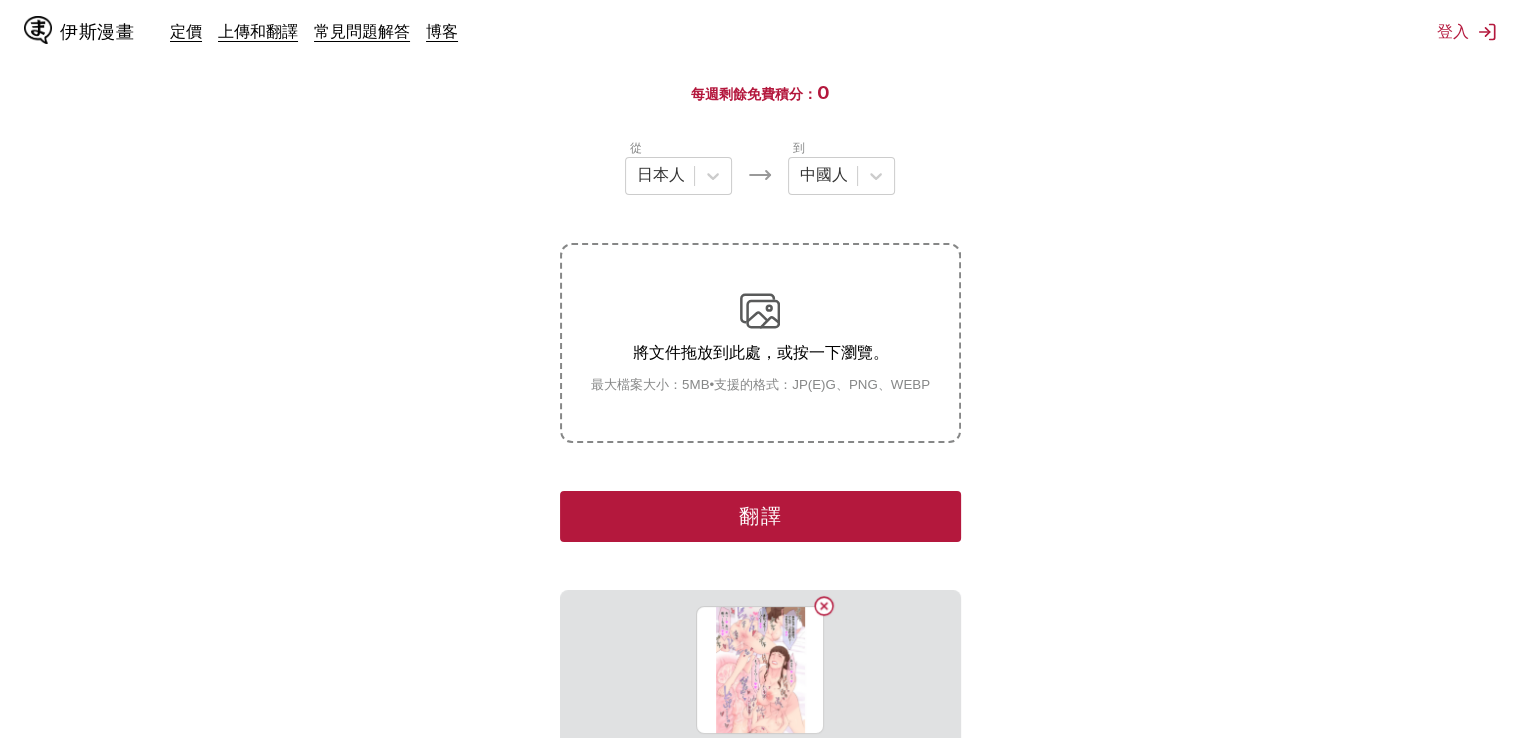 scroll, scrollTop: 200, scrollLeft: 0, axis: vertical 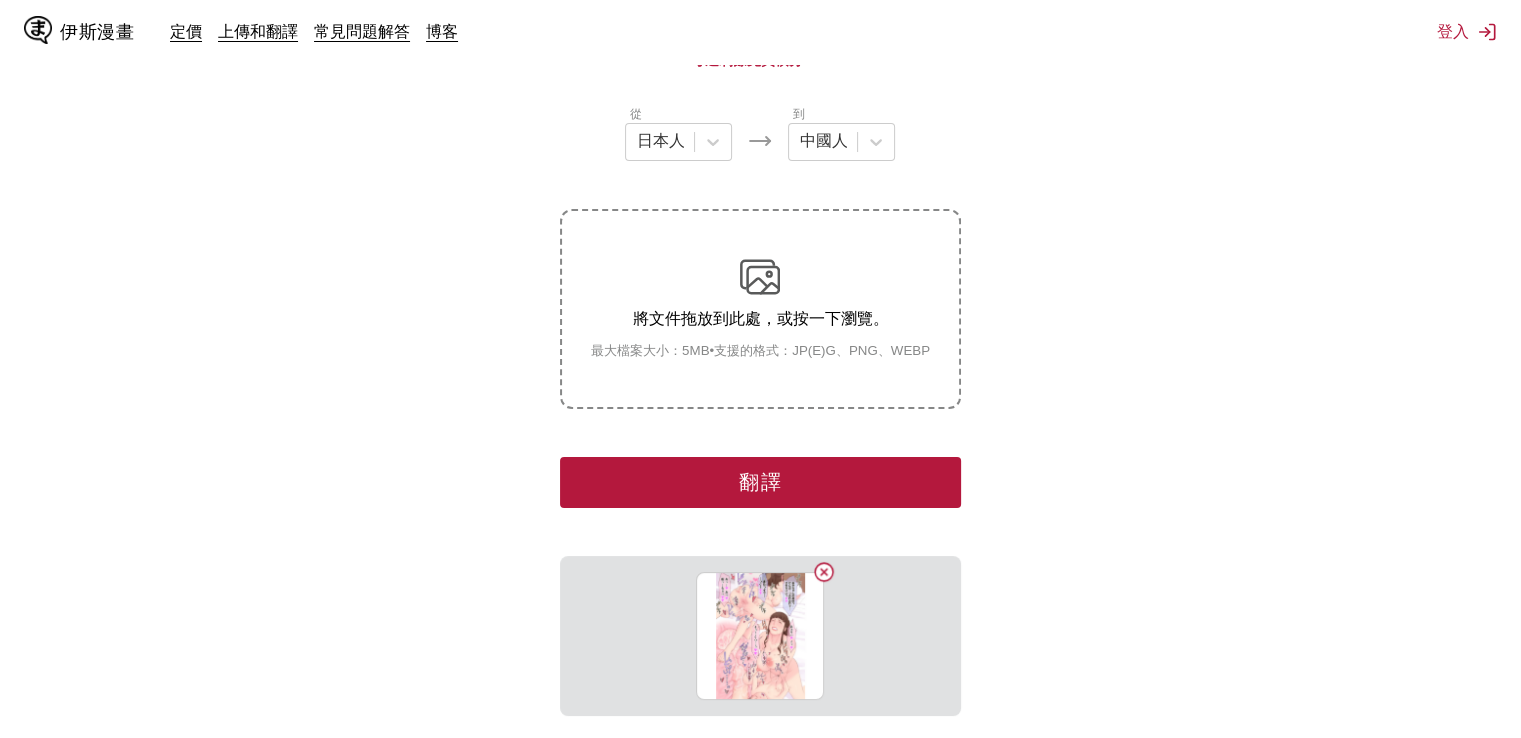 click on "翻譯" at bounding box center [760, 482] 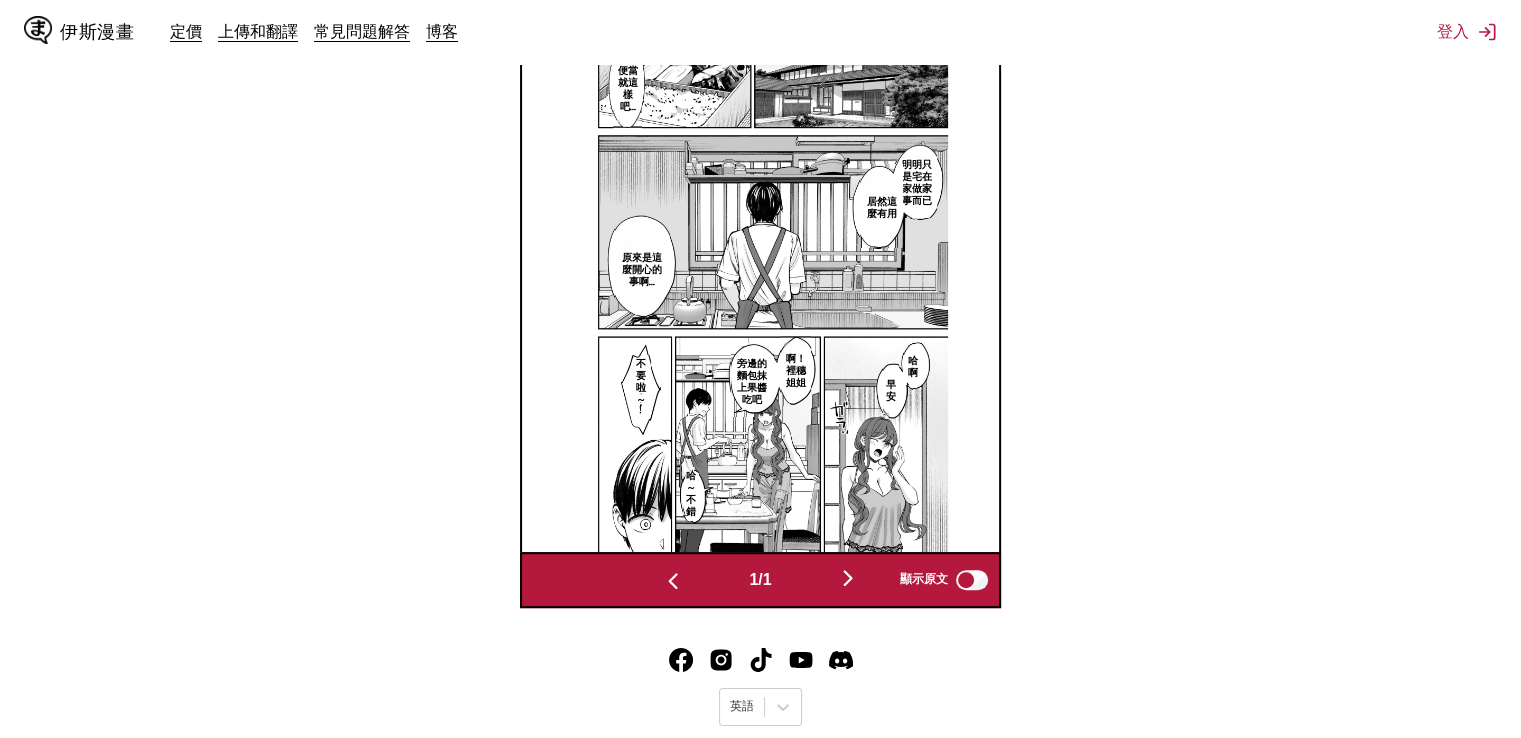 scroll, scrollTop: 800, scrollLeft: 0, axis: vertical 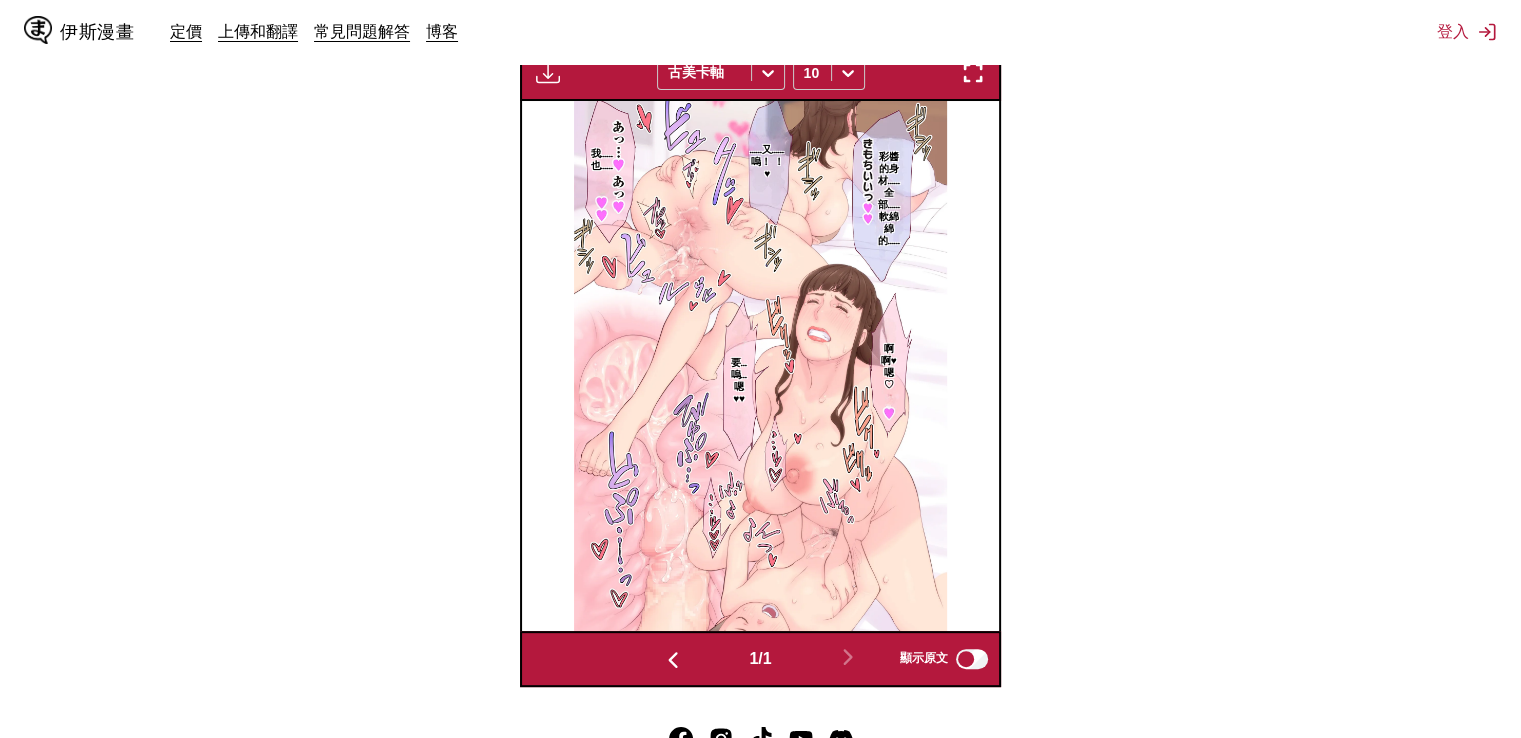 click at bounding box center [548, 73] 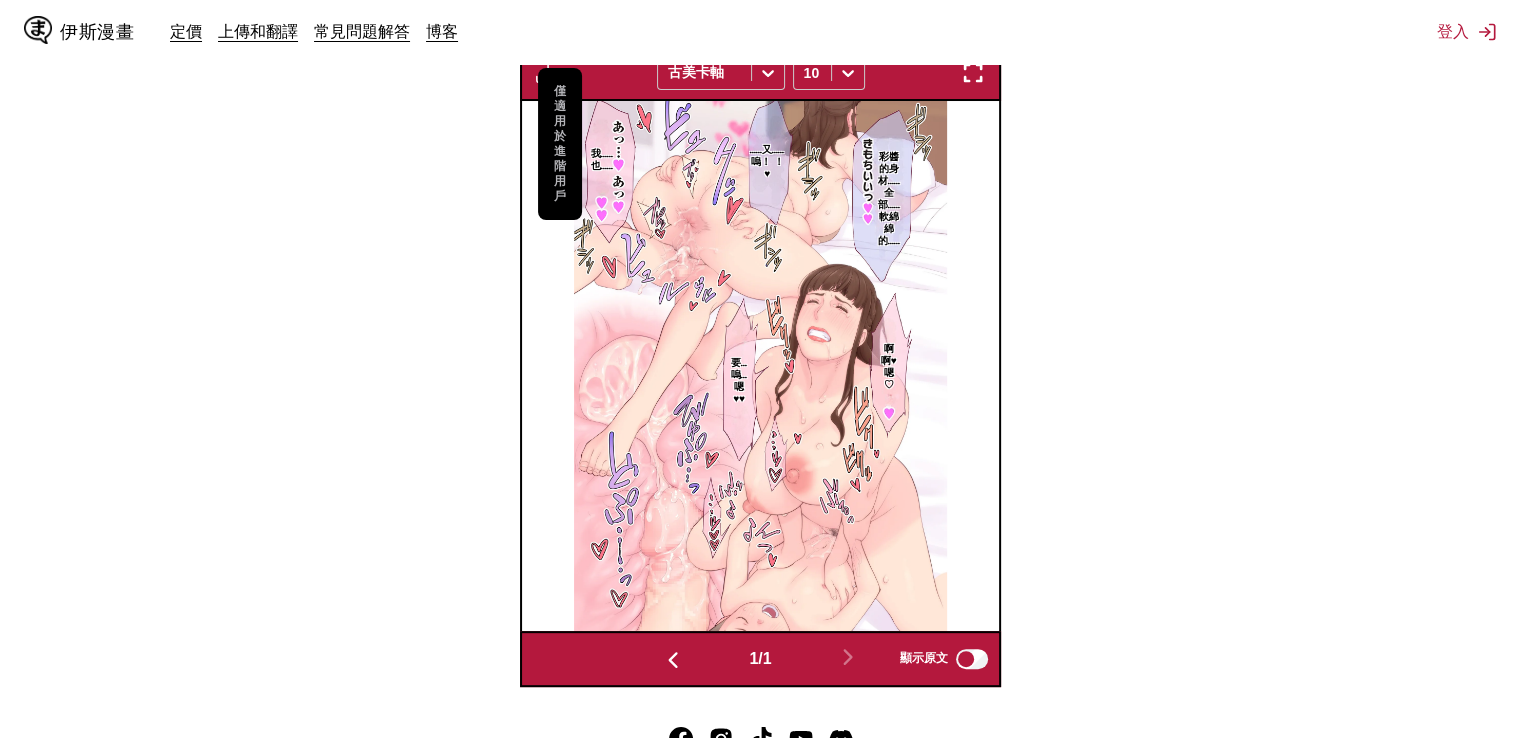 click on "從 日本人 到 中國人 將文件拖放到此處，或按一下瀏覽。 最大檔案大小：5MB   •  支援的格式：JP(E)G、PNG、WEBP 僅適用於進階用戶 古美卡軸 10 到目前為止的故事概述，主角是個男生 父母因為不在家工作，所以代替他們做家事 得知鄉下有遠房親戚，去看看後… 他們兩個都超可愛！ 也就是說……不是夢嗎⁉ 我想要一個弟弟，哈 被姊姊(莉穗)夜襲… 變成弟弟了！ 和姊妹們的妹妹萌萌香也 在啊啊… 變成這樣的狀況了‼ 莉穗姊姊做的事也讓我靜止！ 經歷了各種事情後發生了關係… 為什麼呢？因為是姊妹啊！ 與爆乳姊妹的美好生活現在開始 便當就這樣吧… 明明只是宅在家做家事而已 居然這麼有用 原來是這麼開心的事啊… 啊！裡穗姐姐 旁邊的麵包抹上果醬吃吧 哈啊 早安 不要啦～ 哈～不錯 彩醬的身材……全部……軟綿綿的…… 我……也…… 啊啊♥嗯♡ 1   /   1" at bounding box center (760, 189) 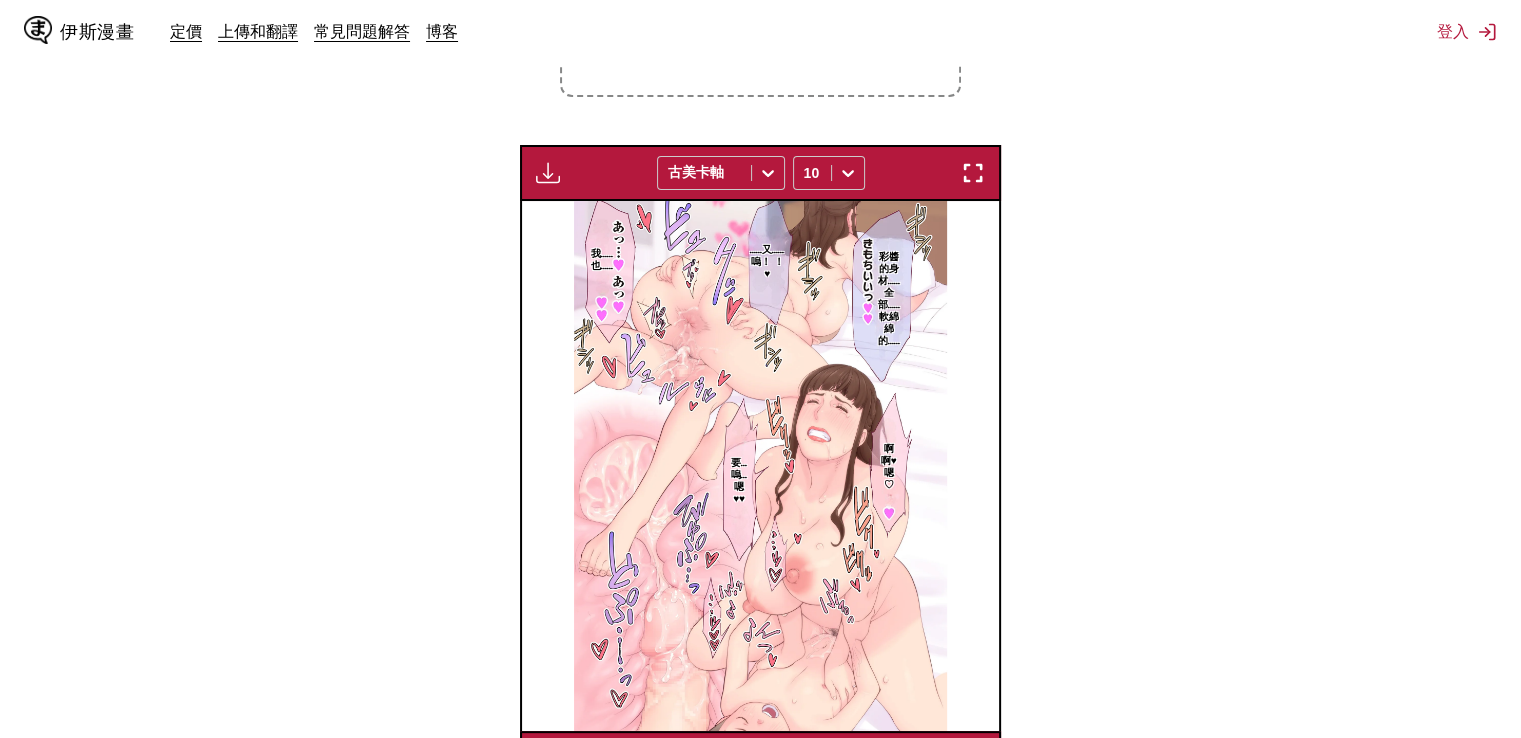 scroll, scrollTop: 612, scrollLeft: 0, axis: vertical 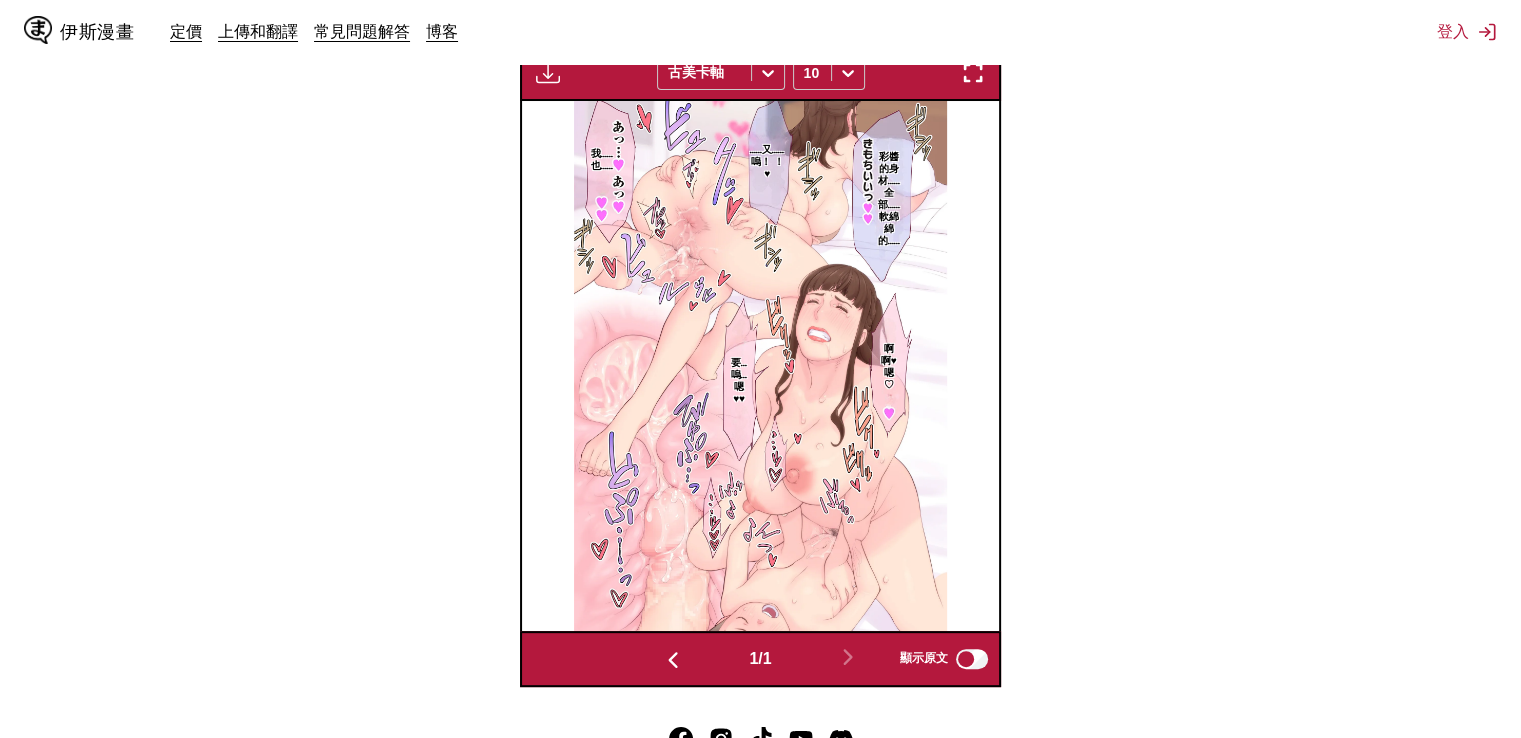click at bounding box center (973, 73) 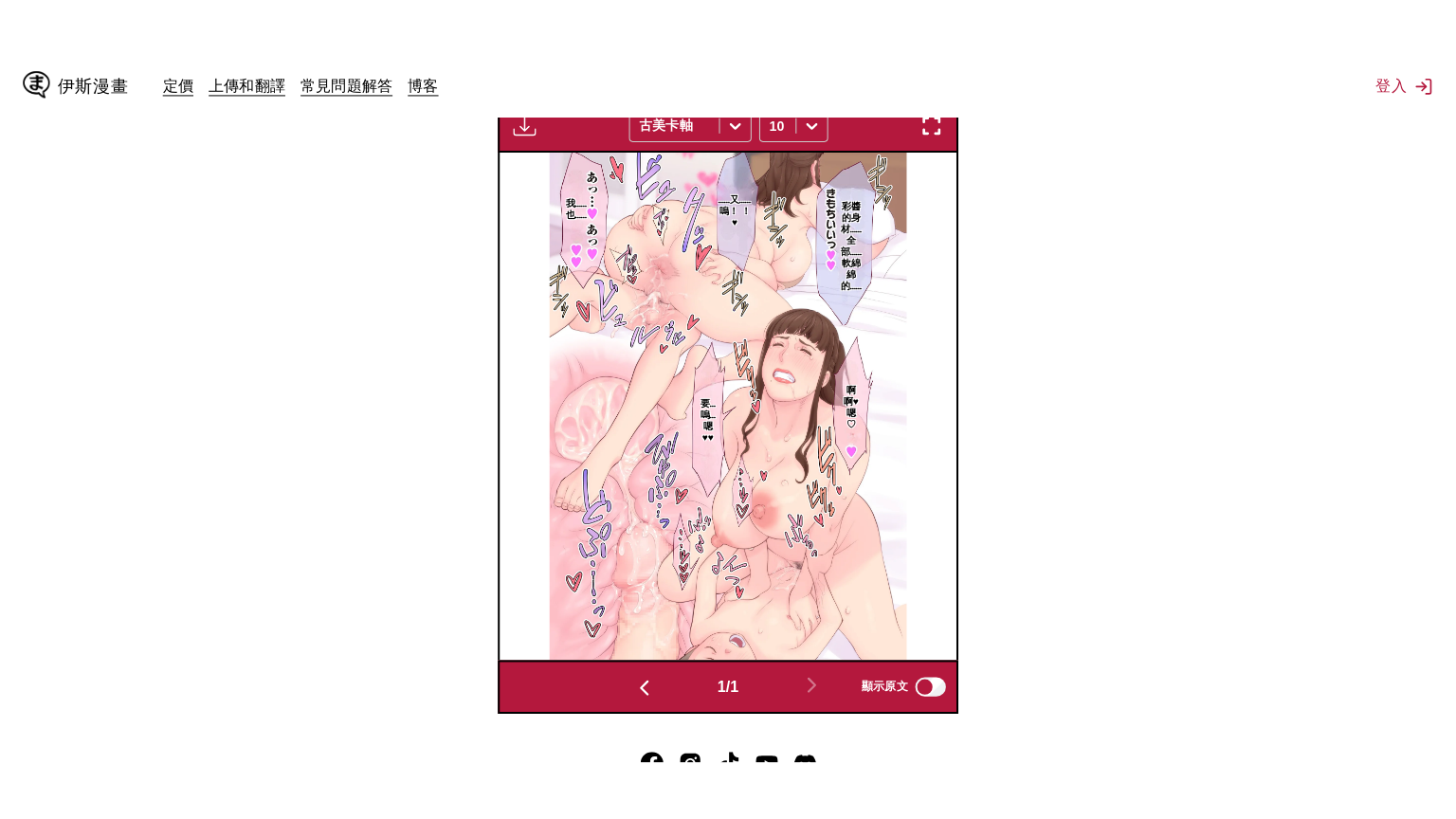 scroll, scrollTop: 220, scrollLeft: 0, axis: vertical 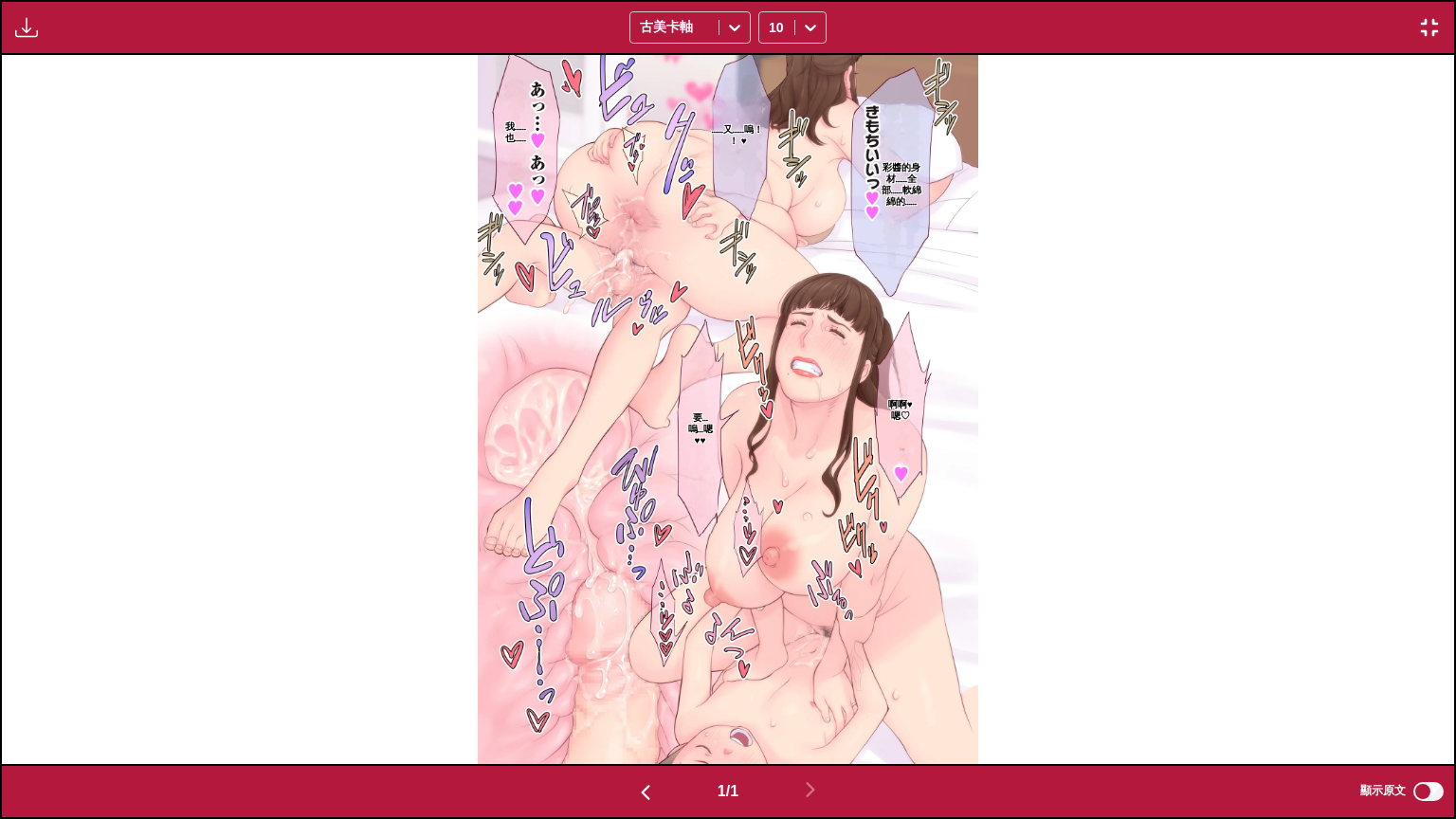 click at bounding box center (1429, 27) 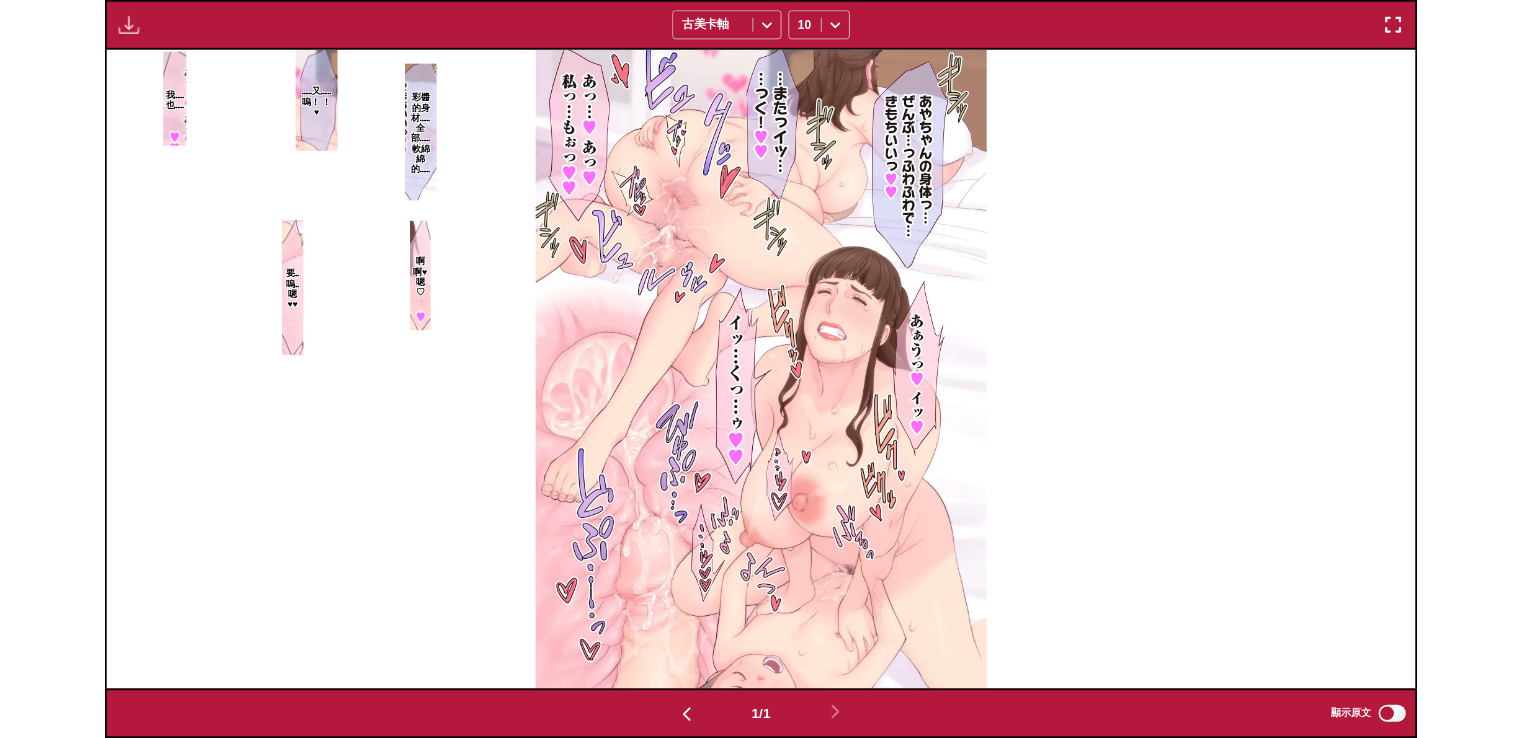 scroll, scrollTop: 503, scrollLeft: 0, axis: vertical 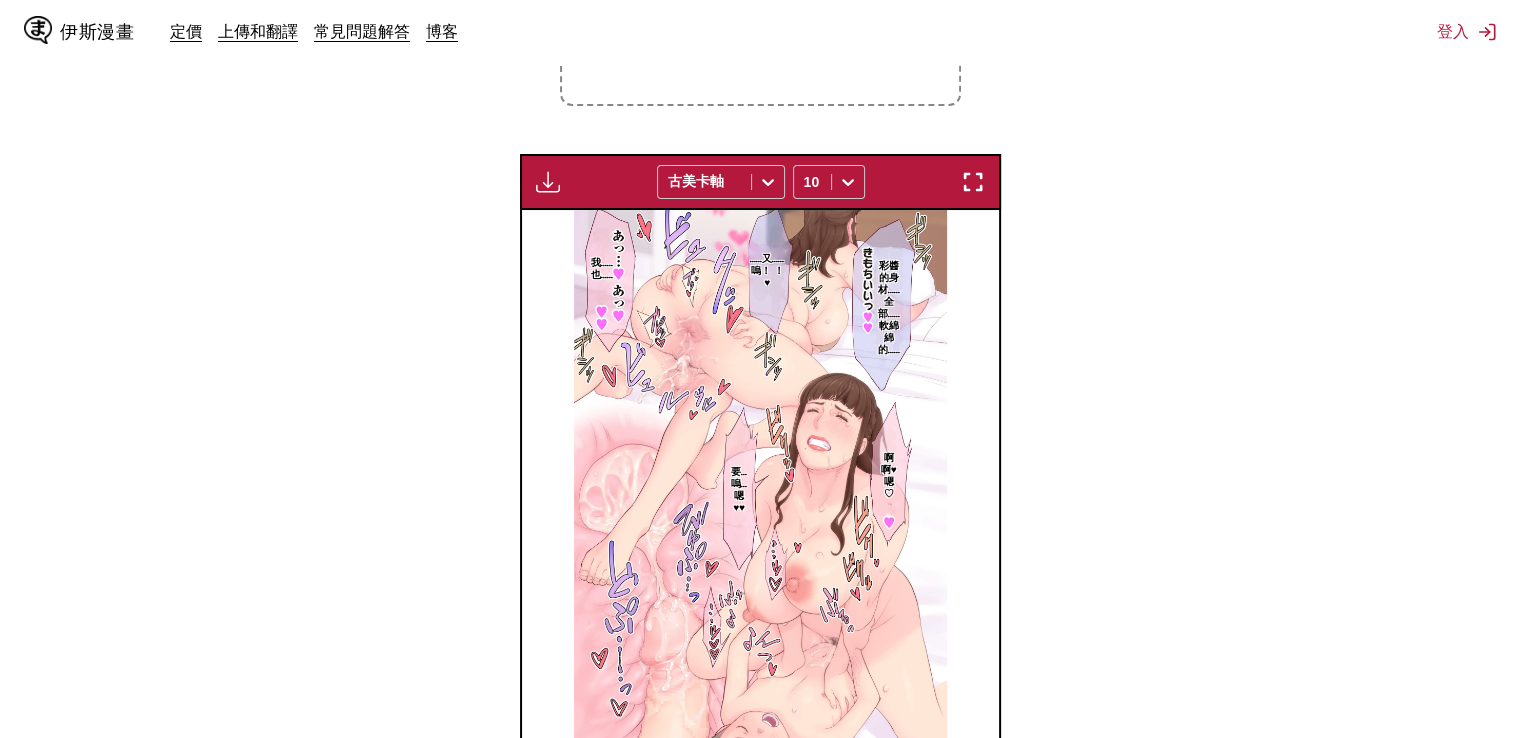 click at bounding box center [973, 182] 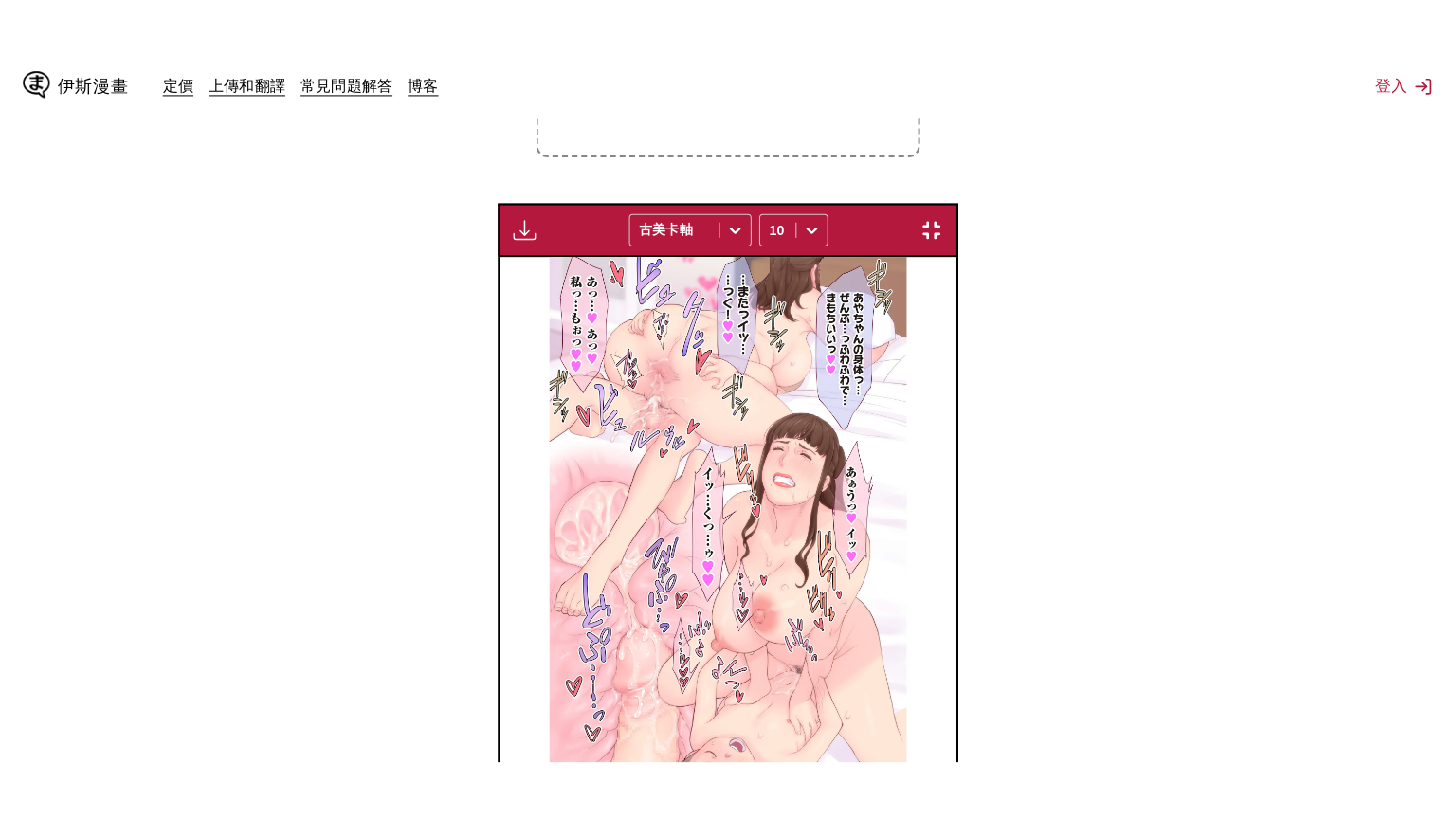 scroll, scrollTop: 220, scrollLeft: 0, axis: vertical 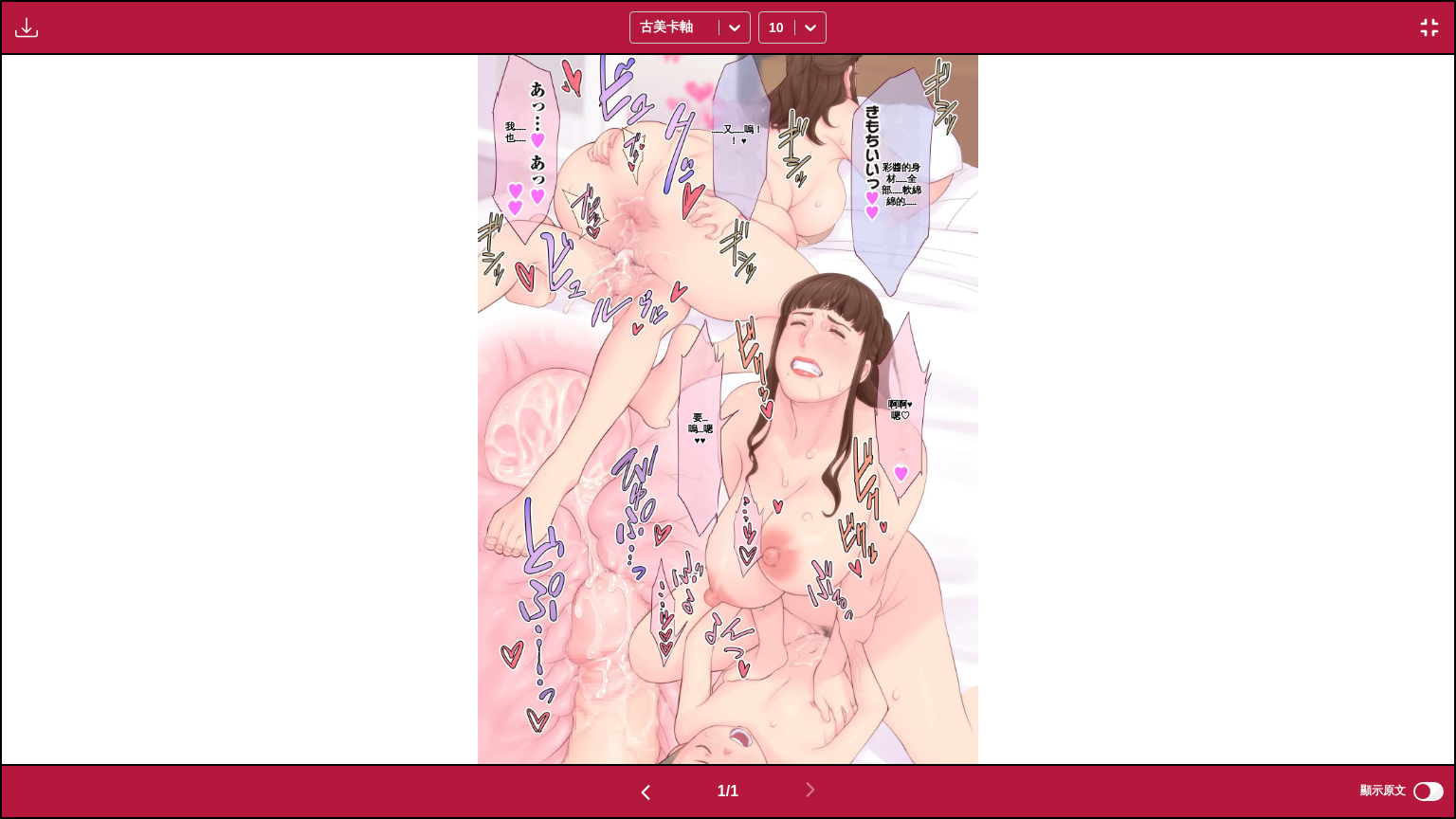 click at bounding box center [1429, 27] 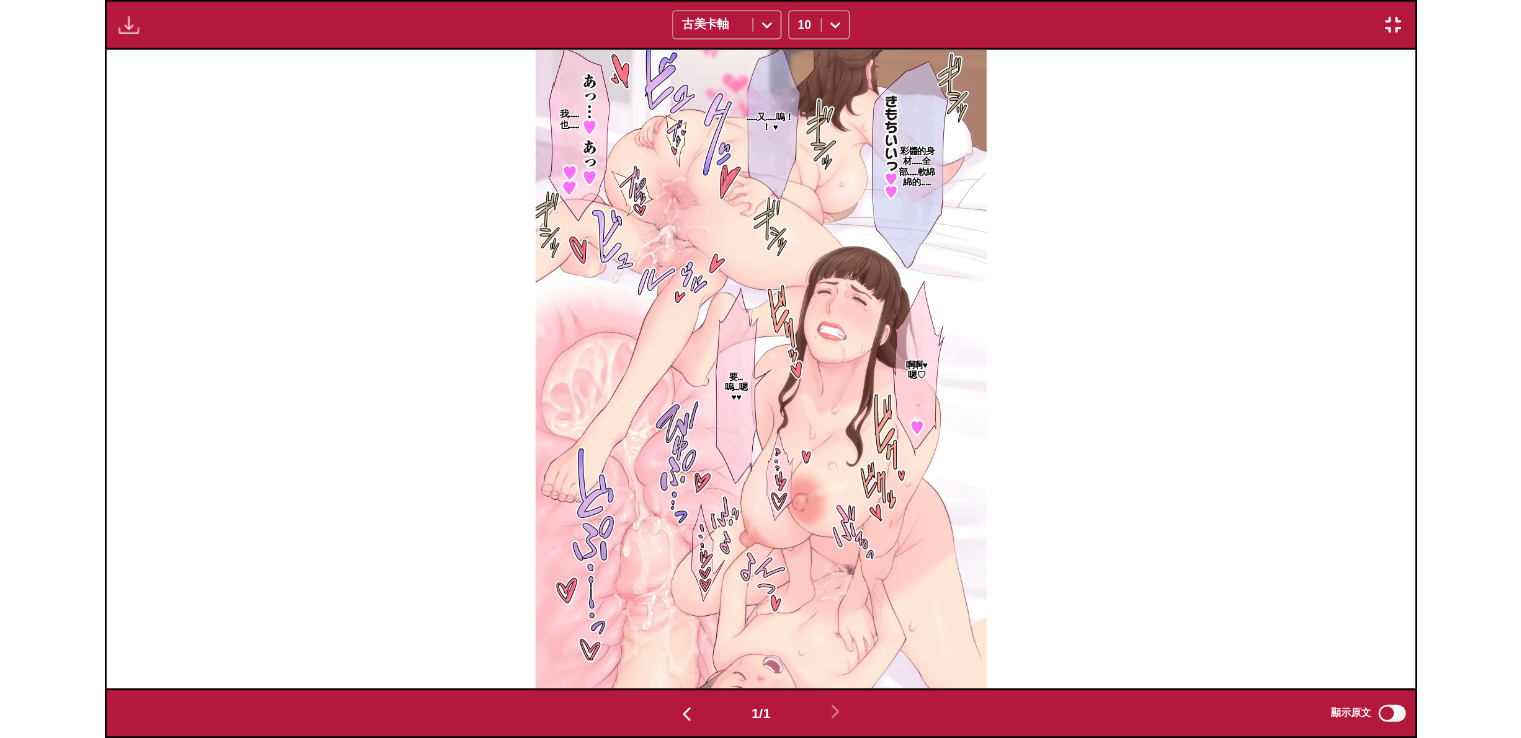 scroll, scrollTop: 503, scrollLeft: 0, axis: vertical 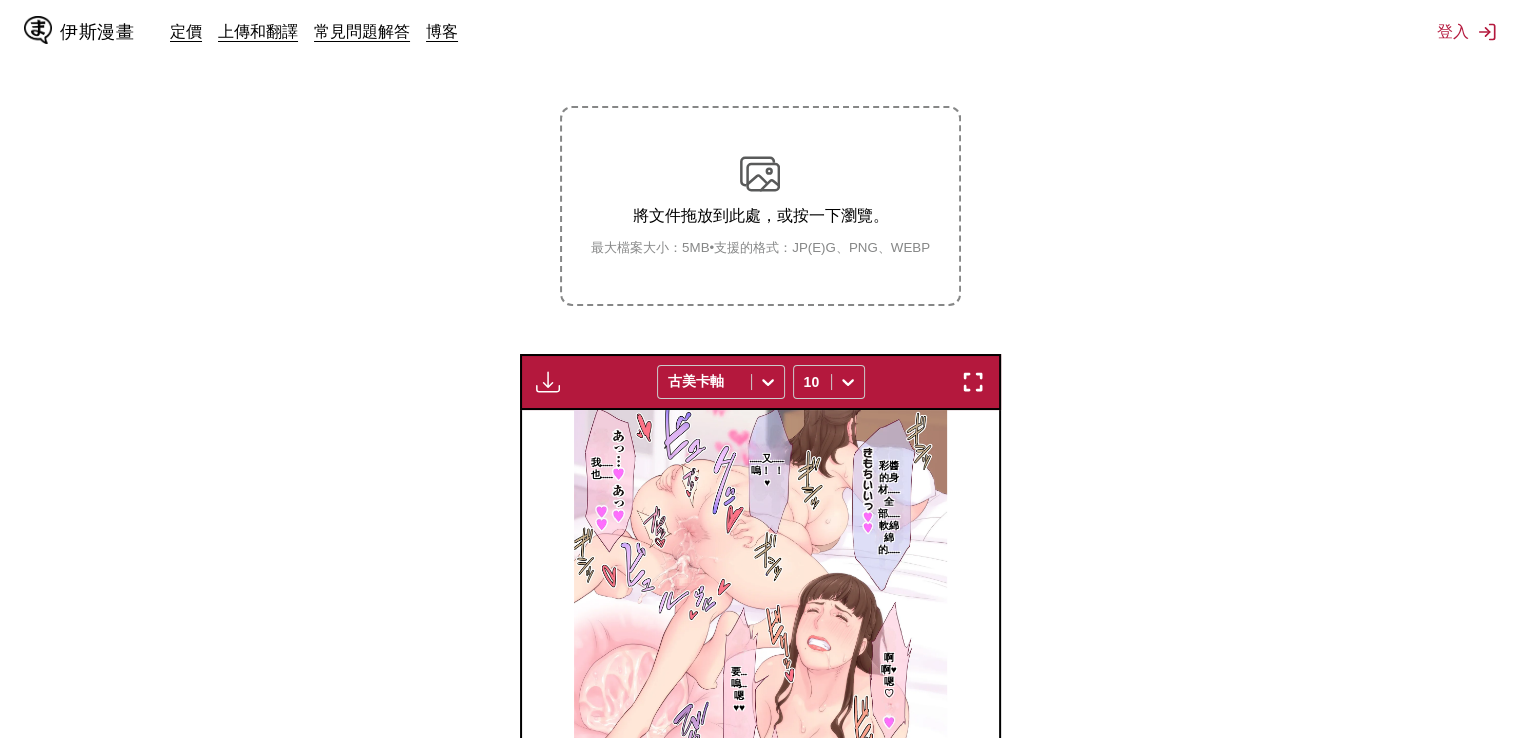 click at bounding box center [760, 174] 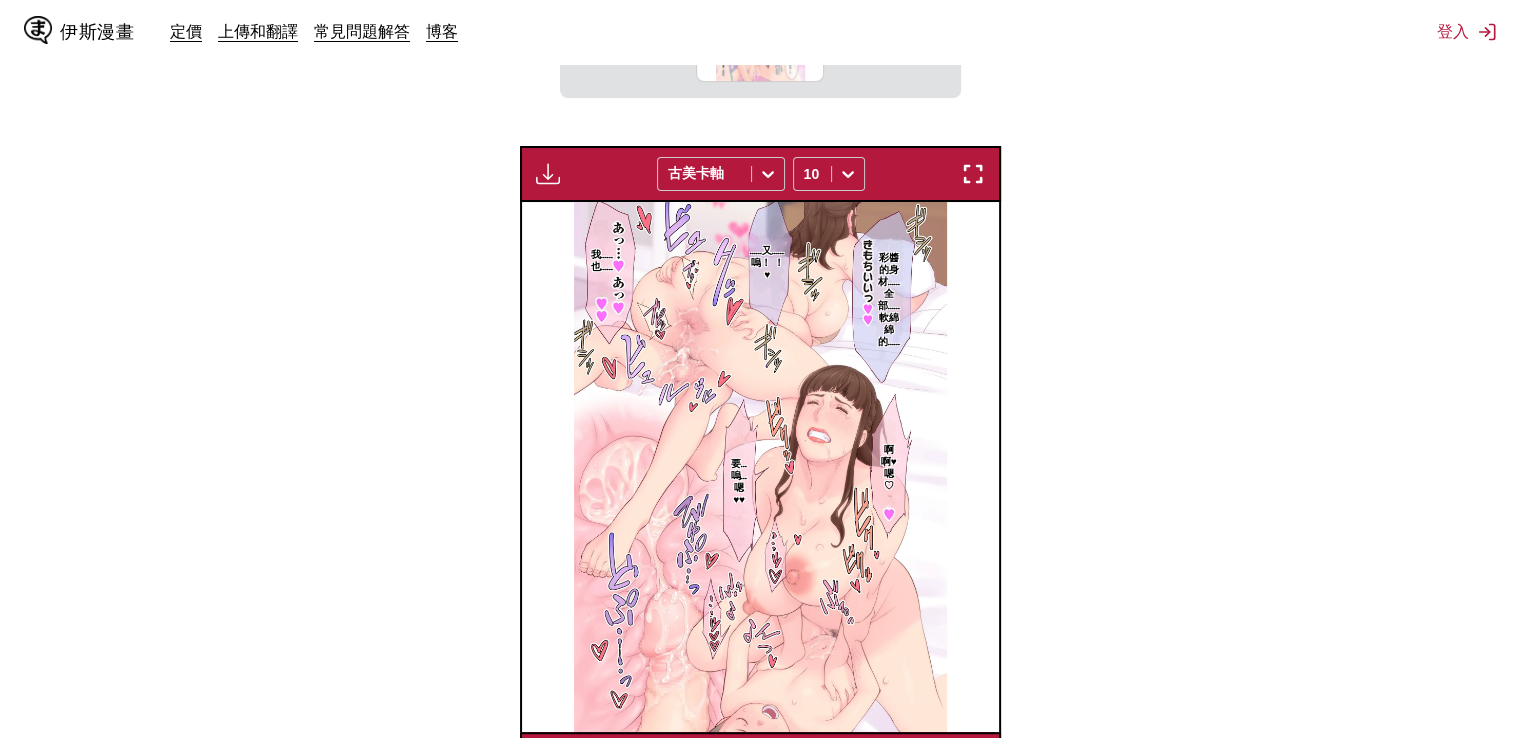 scroll, scrollTop: 903, scrollLeft: 0, axis: vertical 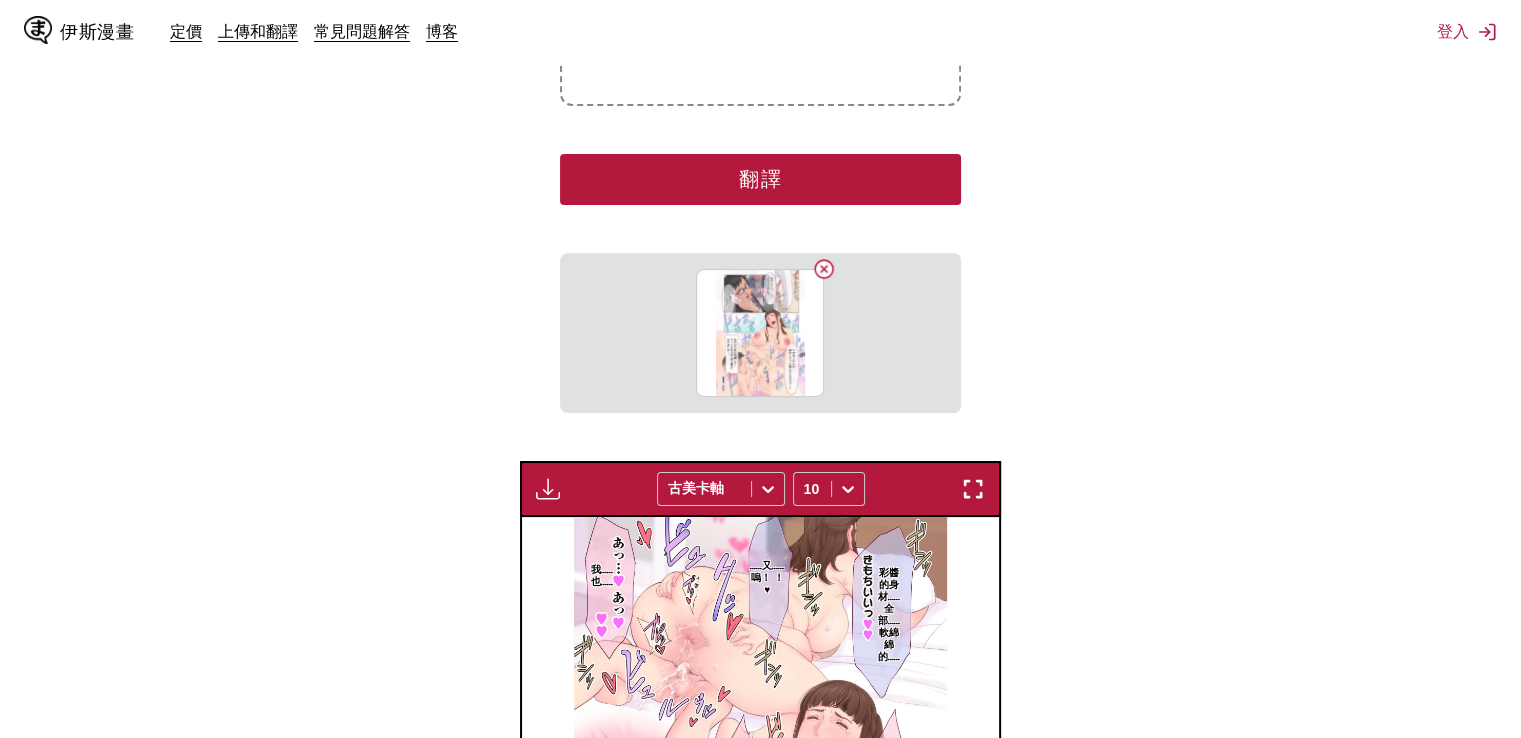 click on "翻譯" at bounding box center (760, 179) 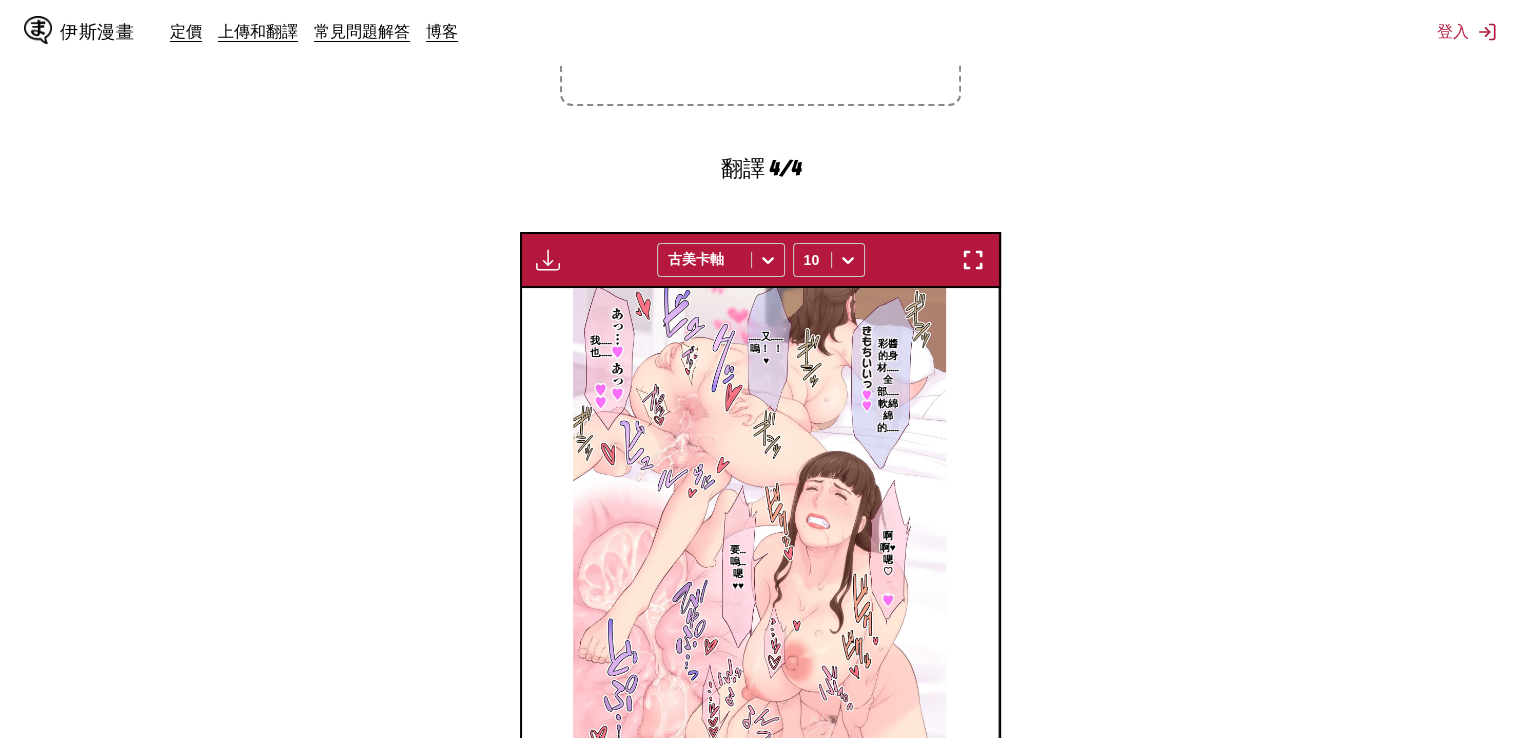 scroll, scrollTop: 0, scrollLeft: 1433, axis: horizontal 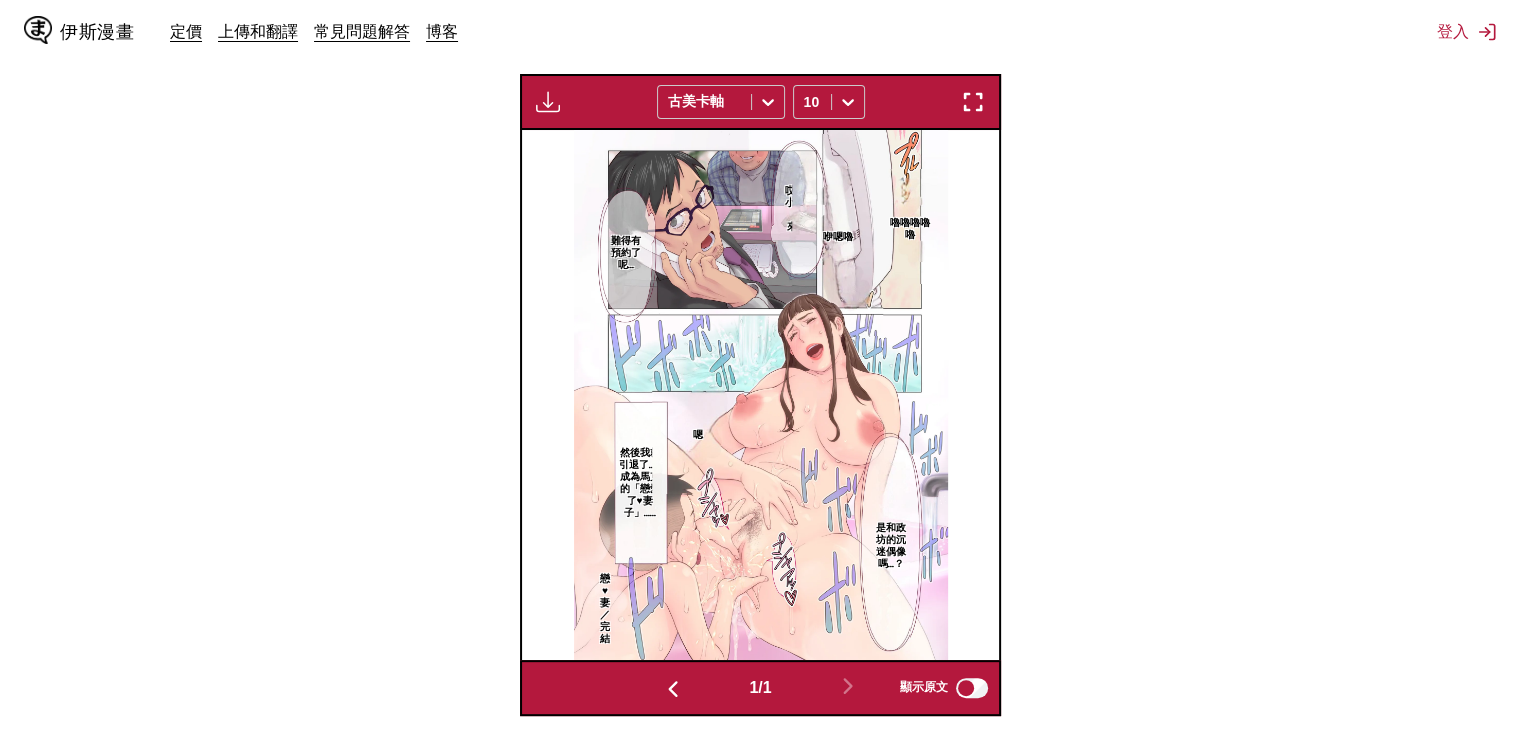 click at bounding box center (973, 102) 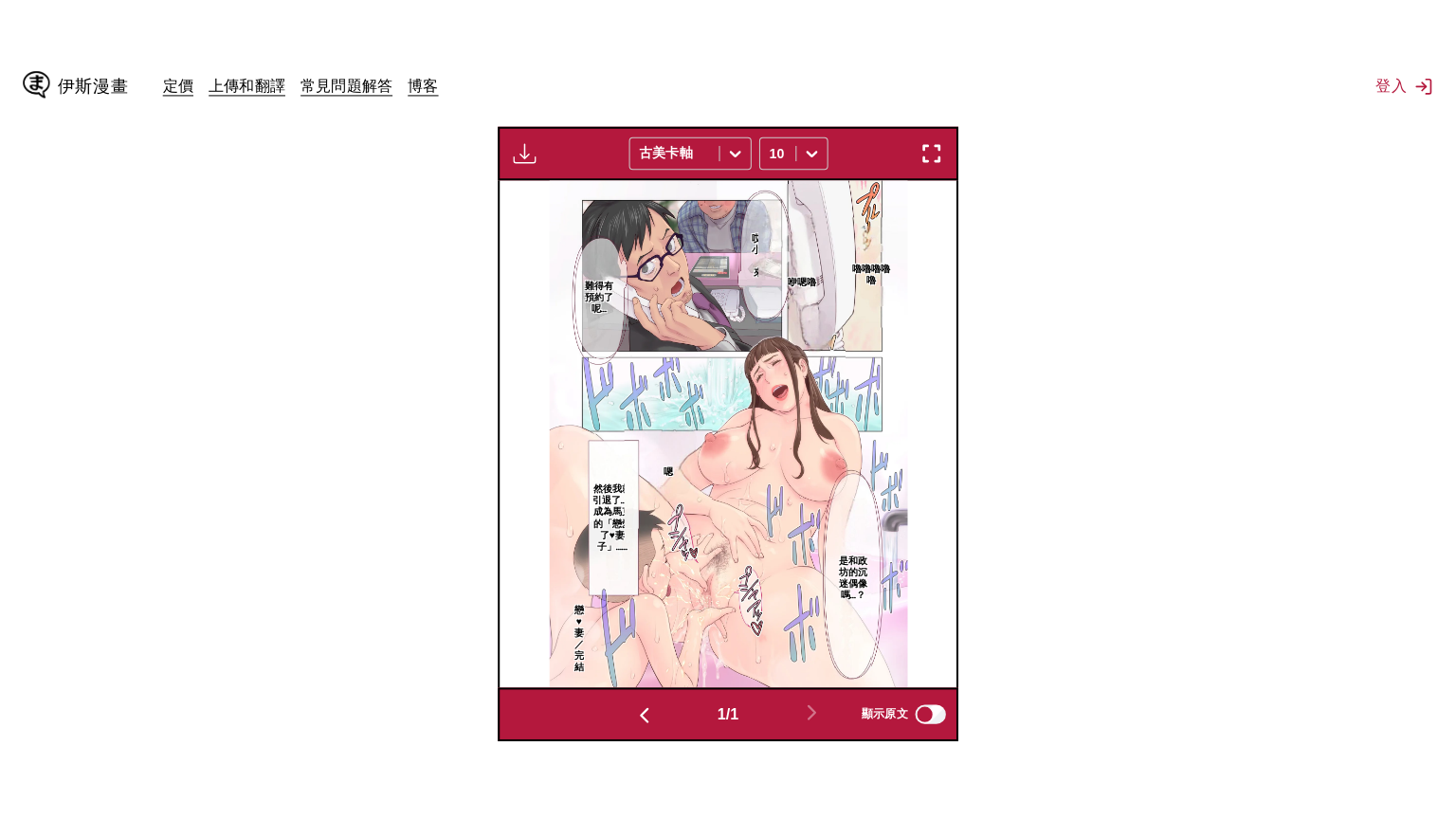 scroll, scrollTop: 220, scrollLeft: 0, axis: vertical 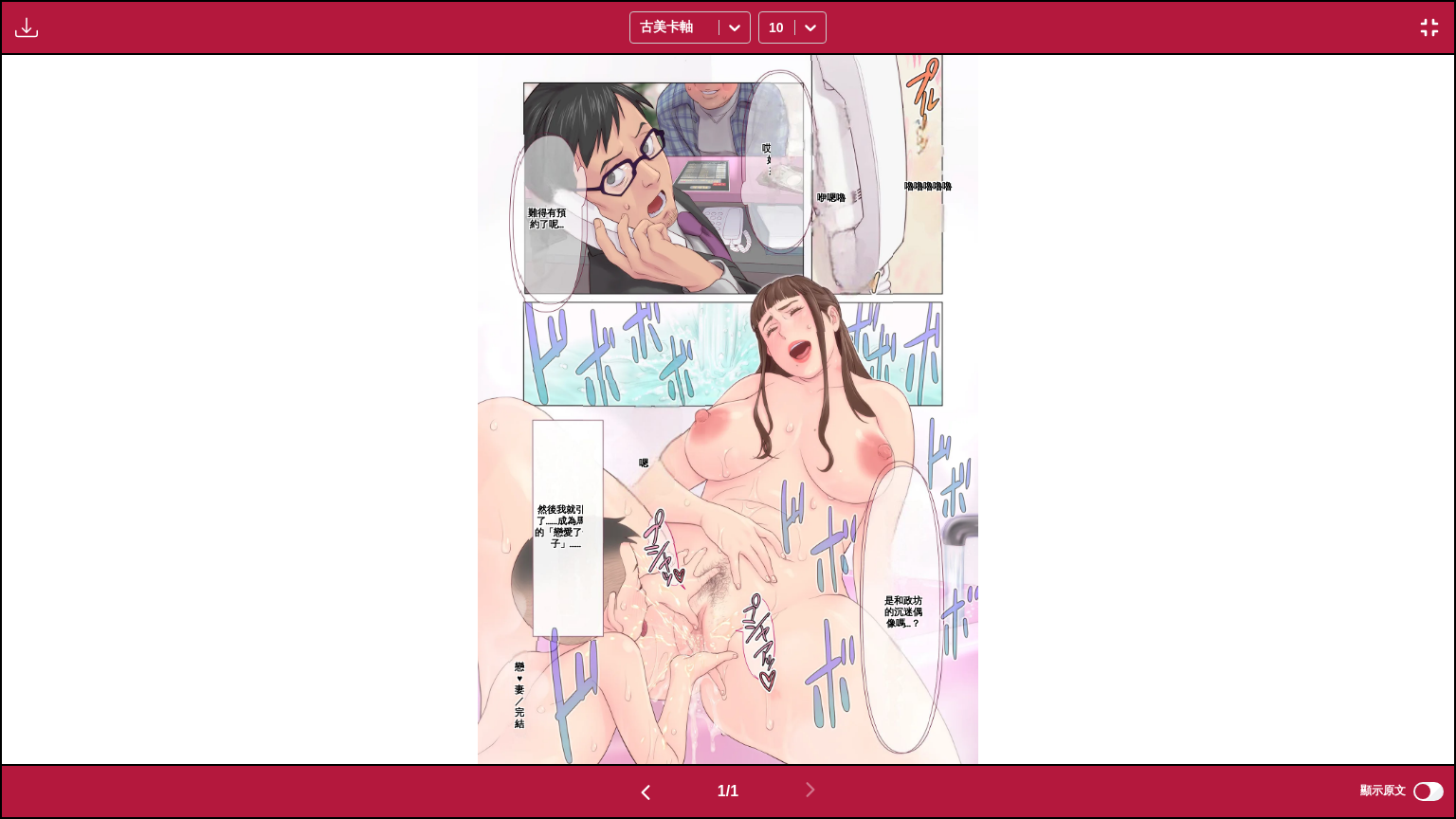 click on "哎？綾小姐不出來…？ 難得有預約了呢… 是和政坊的沉迷偶像嗎…？ 然後我就引退了……成為馬克的「戀愛了♥妻子」…… 戀♥妻／完結 嚕嚕嚕嚕嚕 咿嗯嚕 嗯" at bounding box center [728, 410] 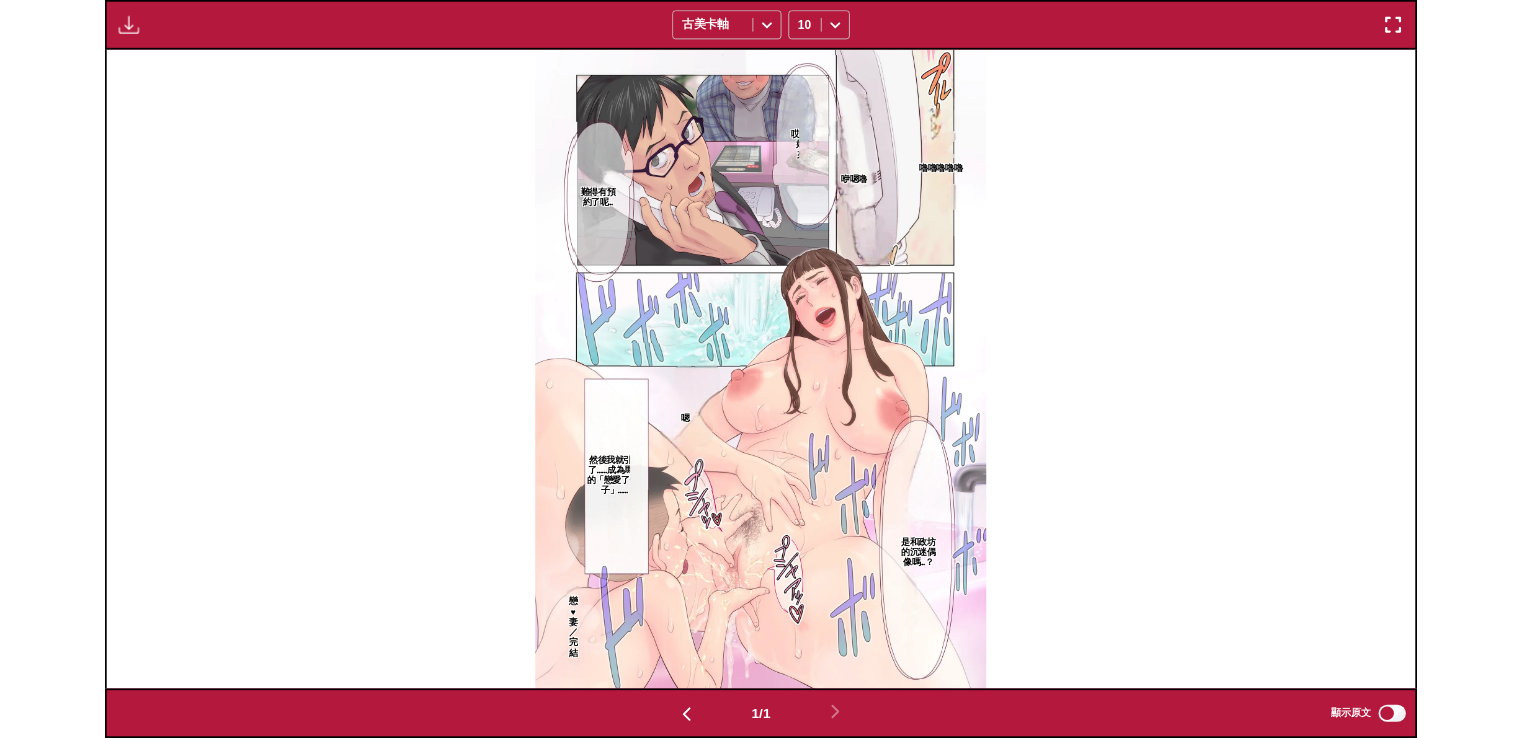 scroll, scrollTop: 503, scrollLeft: 0, axis: vertical 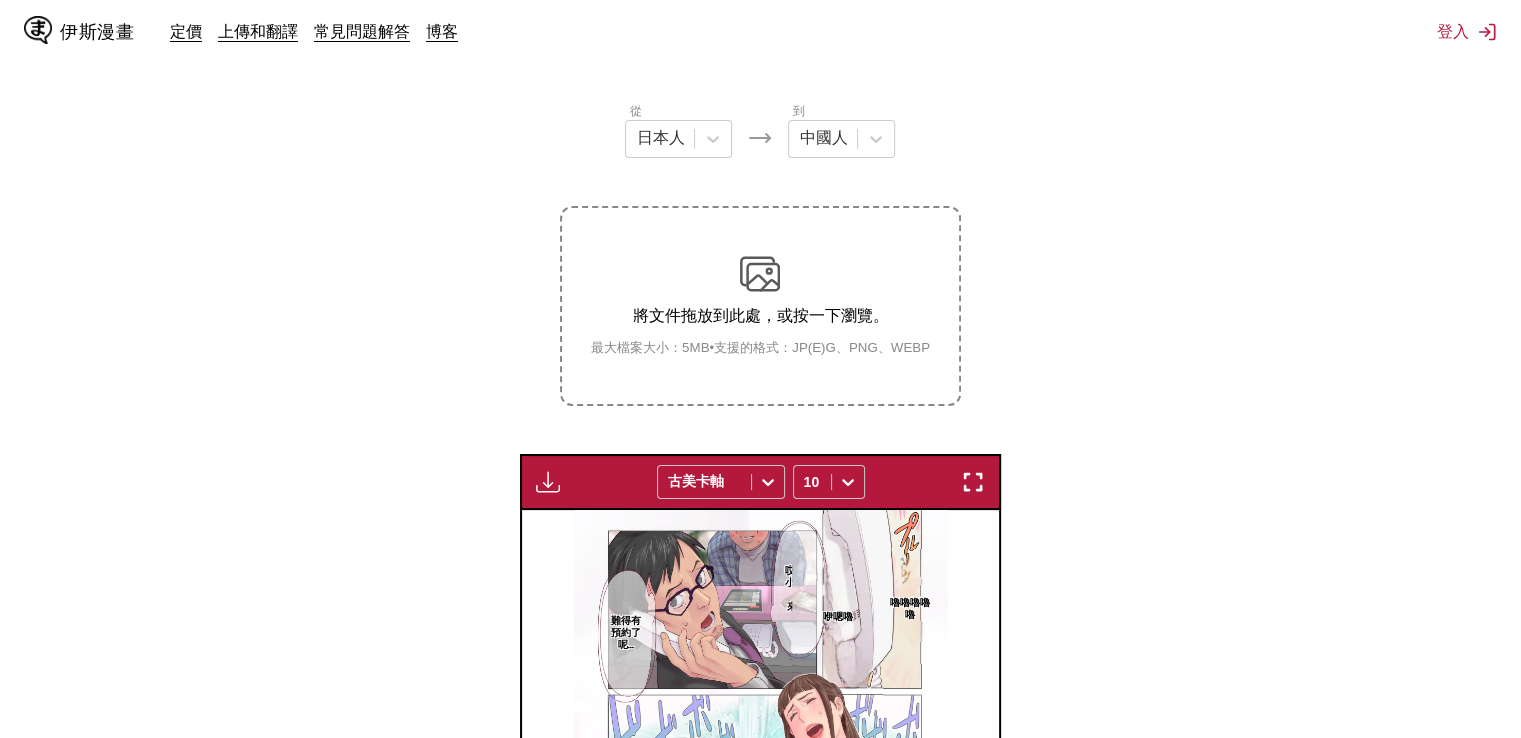 click on "將文件拖放到此處，或按一下瀏覽。 最大檔案大小：5MB   •  支援的格式：JP(E)G、PNG、WEBP" at bounding box center [760, 306] 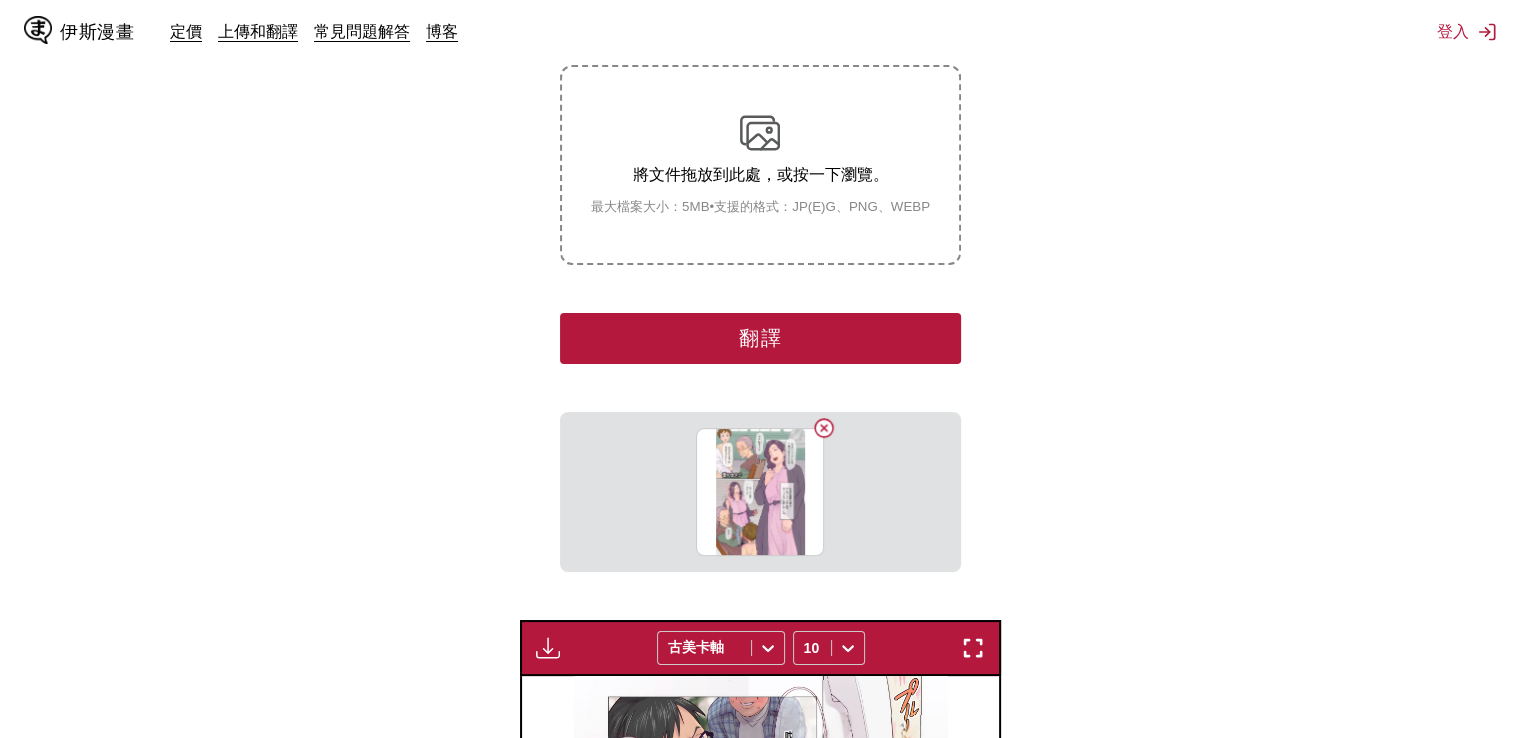 scroll, scrollTop: 403, scrollLeft: 0, axis: vertical 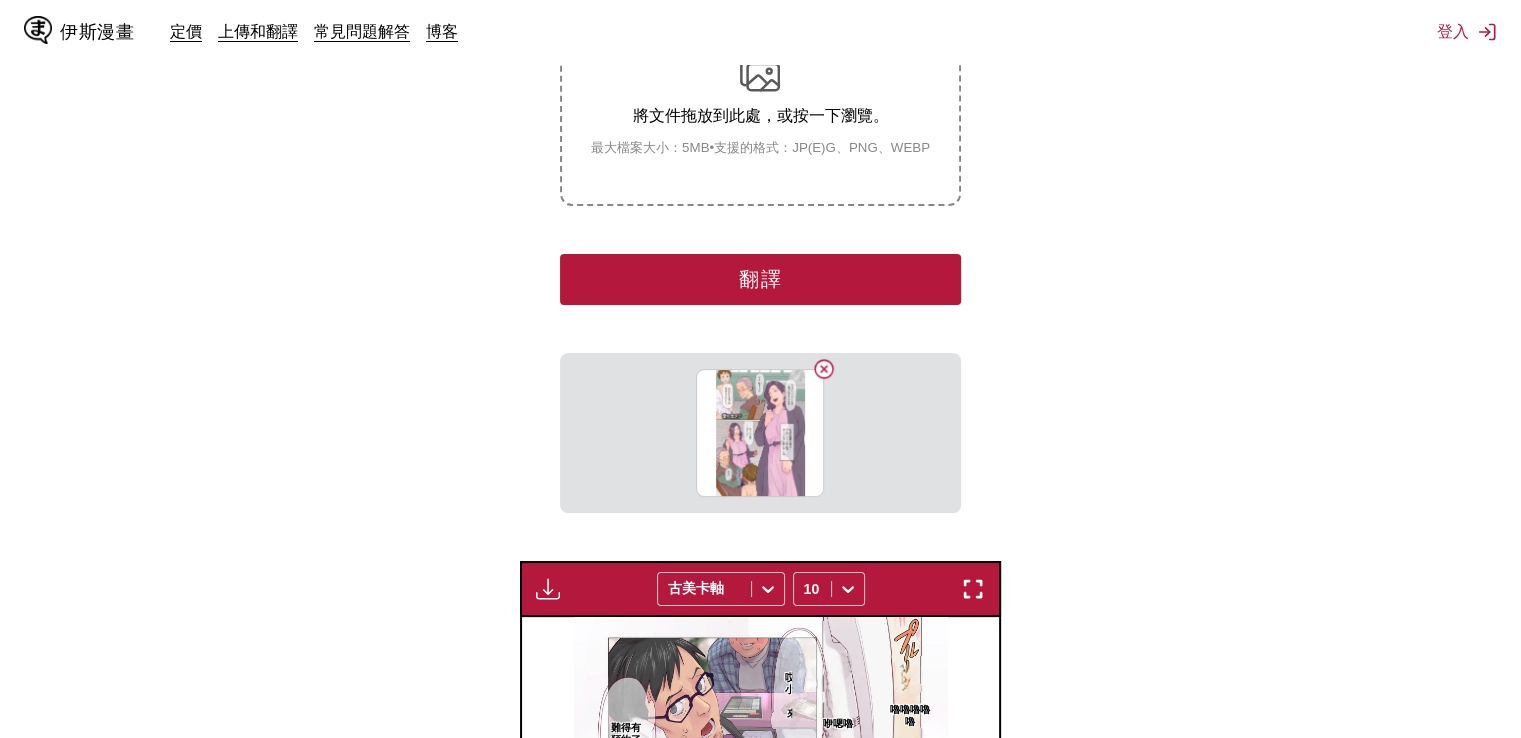 click on "翻譯" at bounding box center [760, 279] 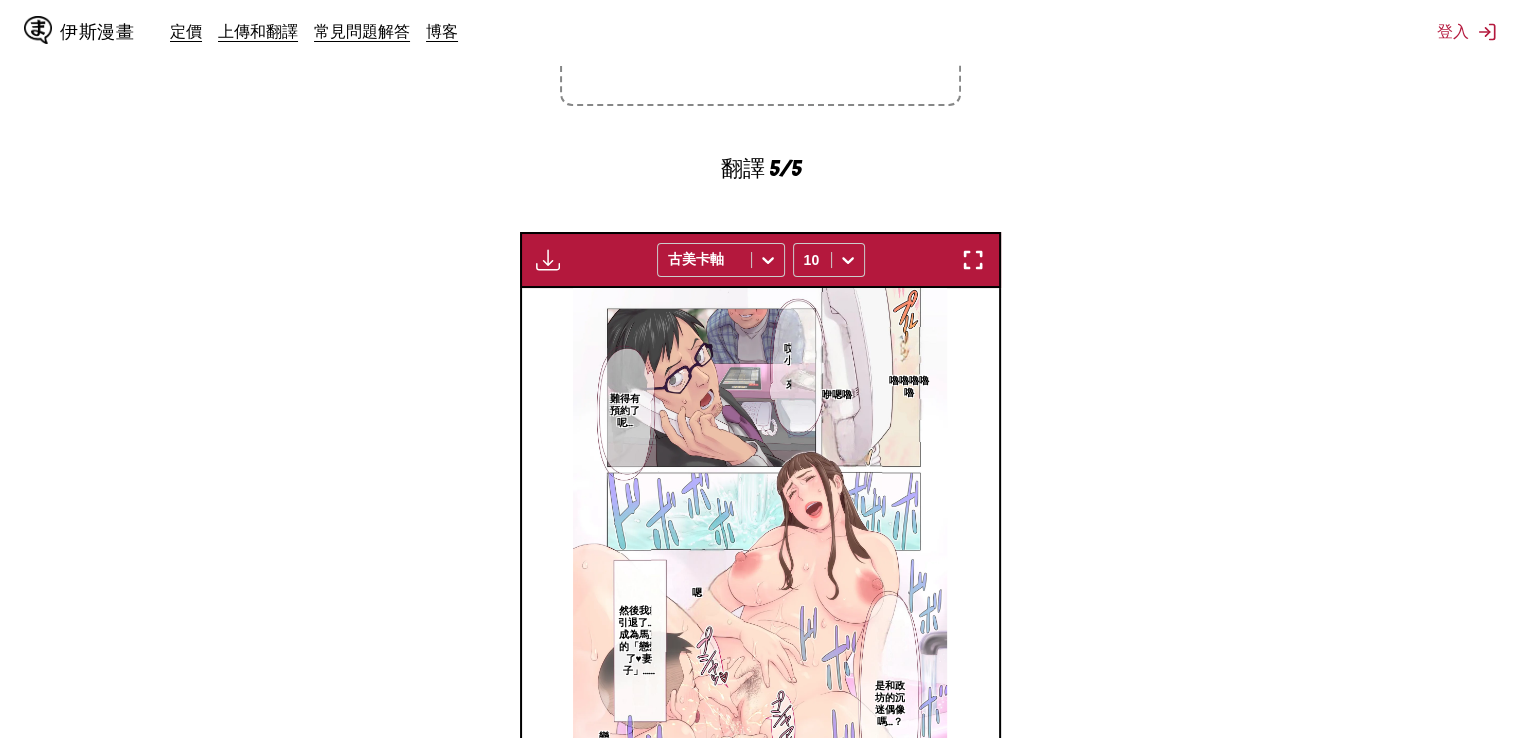 scroll, scrollTop: 603, scrollLeft: 0, axis: vertical 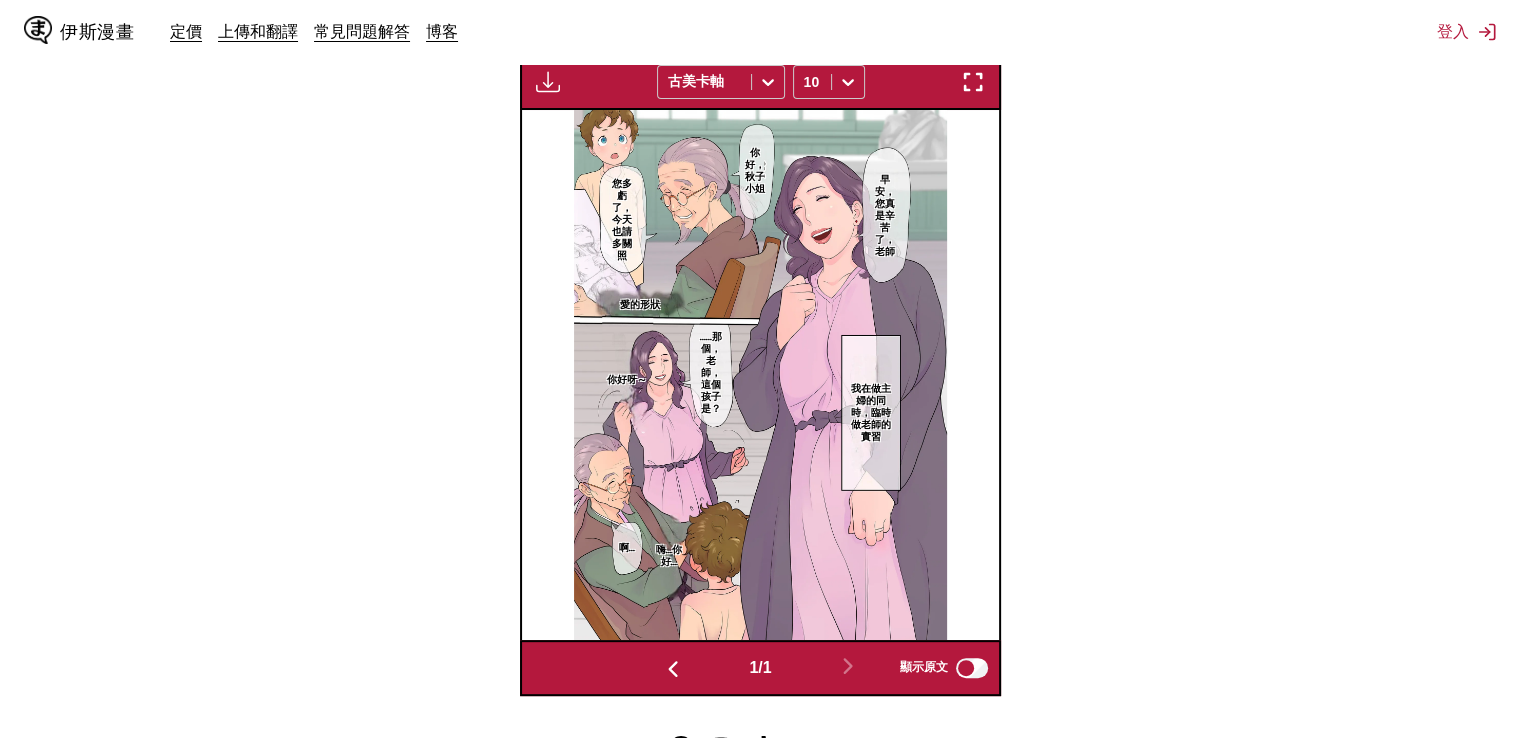 click at bounding box center [973, 82] 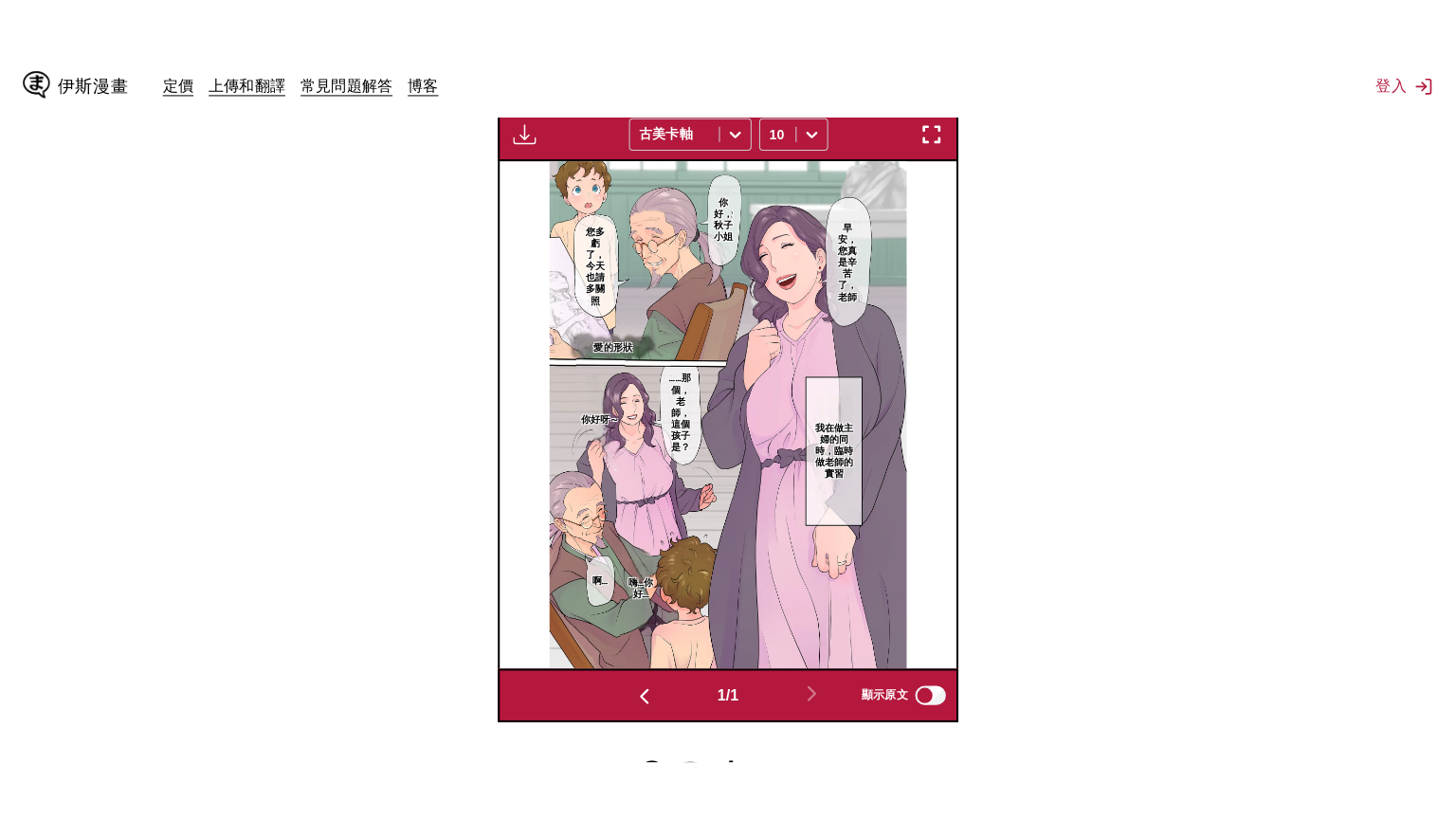 scroll, scrollTop: 220, scrollLeft: 0, axis: vertical 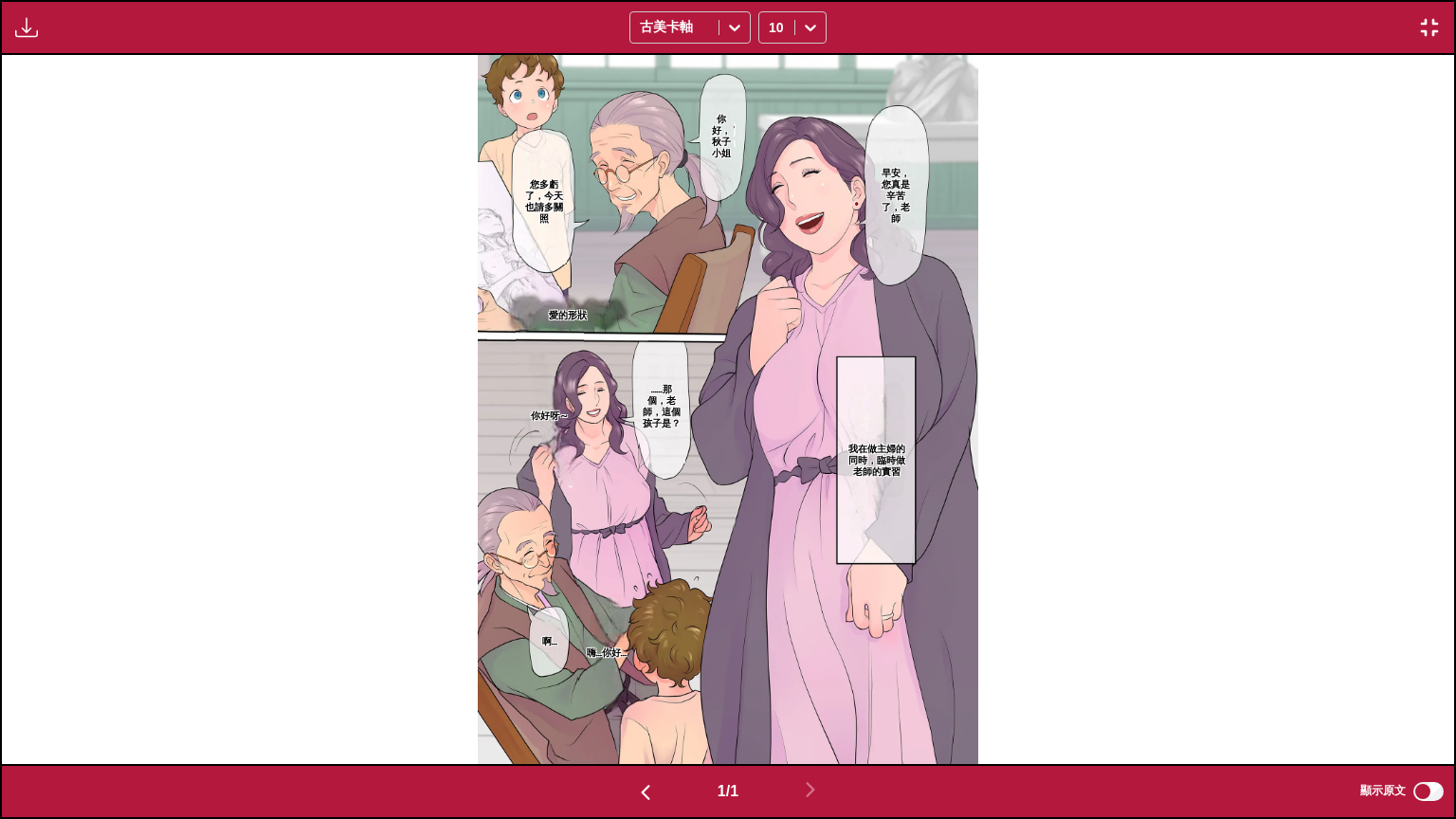 click at bounding box center [1429, 27] 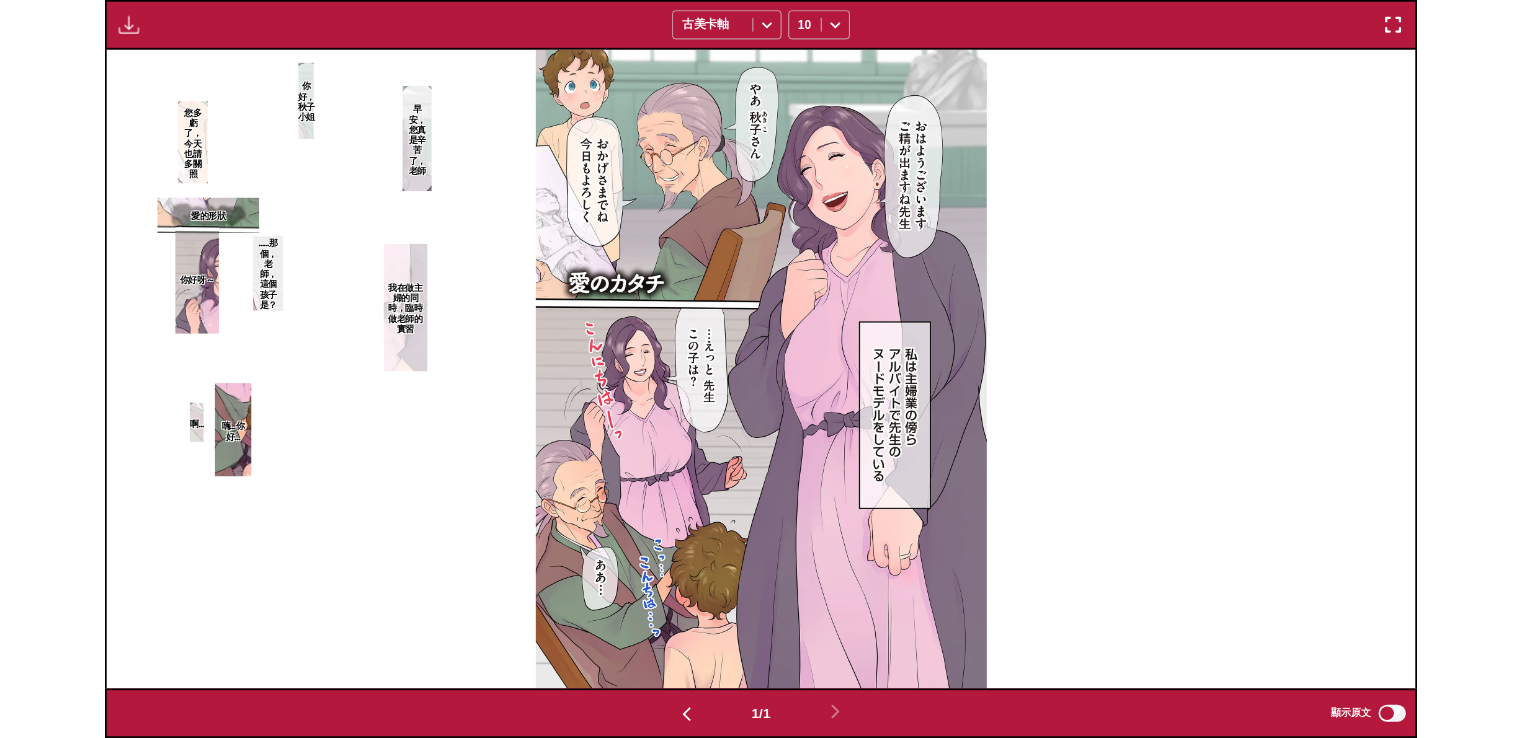 scroll, scrollTop: 503, scrollLeft: 0, axis: vertical 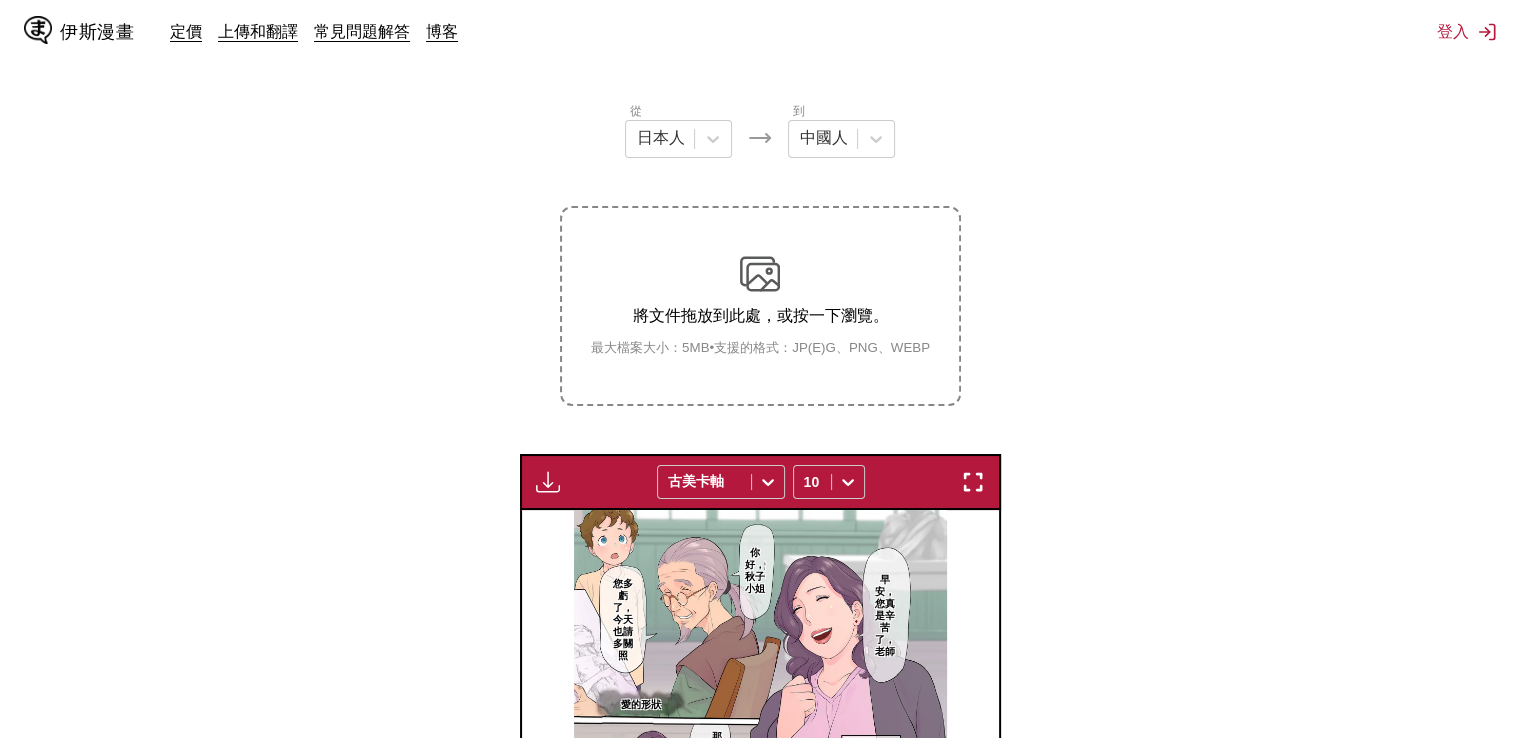 click on "將文件拖放到此處，或按一下瀏覽。 最大檔案大小：5MB   •  支援的格式：JP(E)G、PNG、WEBP" at bounding box center (760, 305) 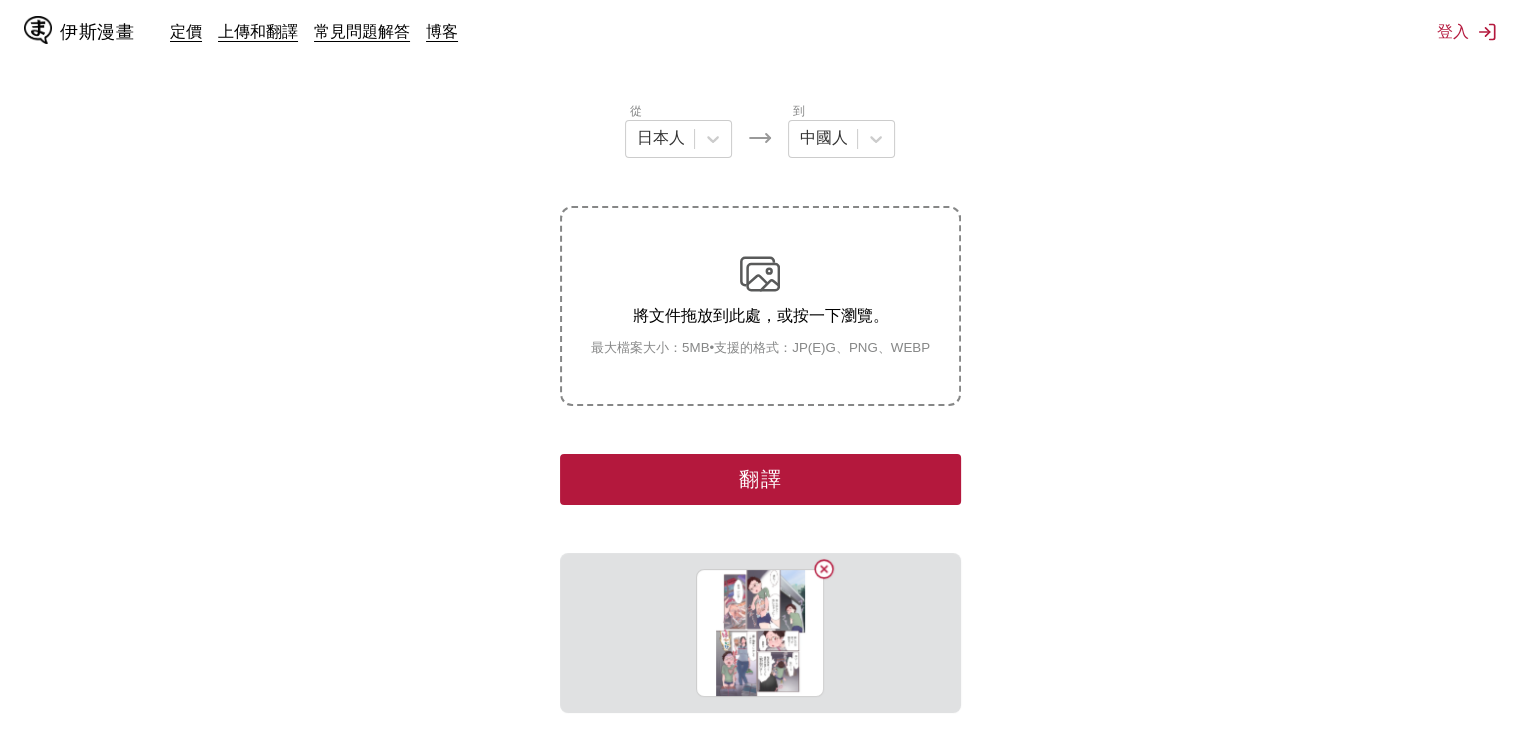 click on "翻譯" at bounding box center (760, 479) 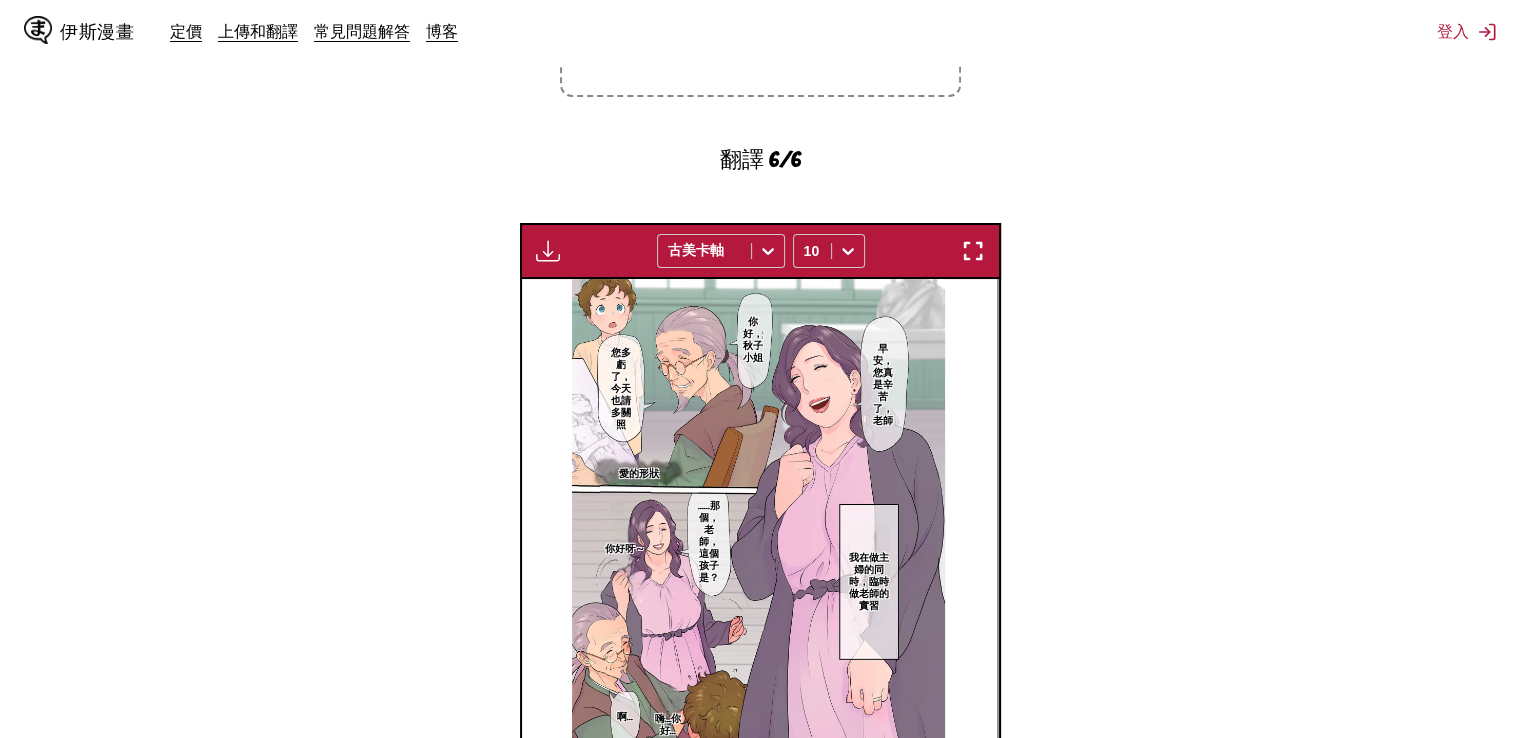 scroll, scrollTop: 603, scrollLeft: 0, axis: vertical 